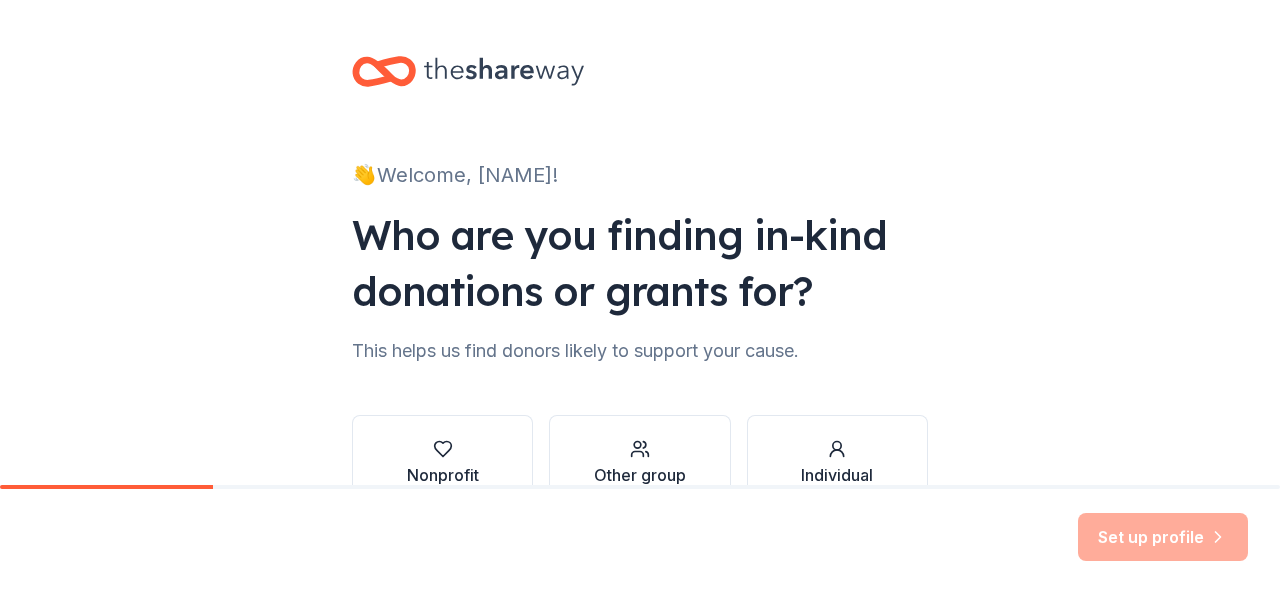 scroll, scrollTop: 0, scrollLeft: 0, axis: both 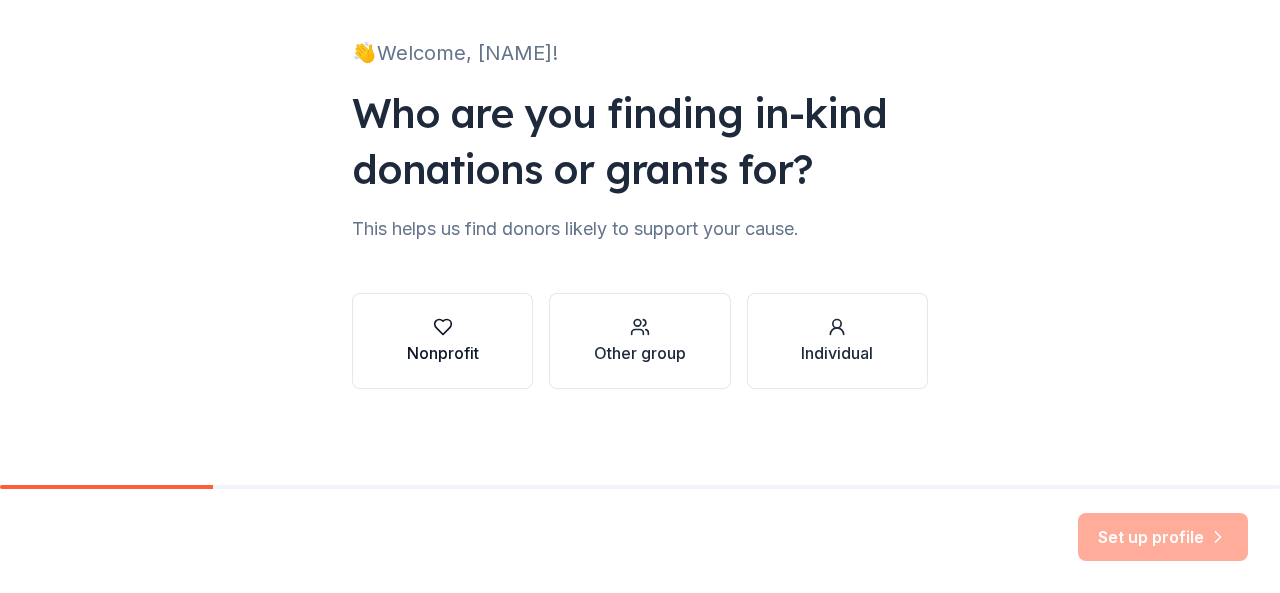 click on "Nonprofit" at bounding box center (443, 353) 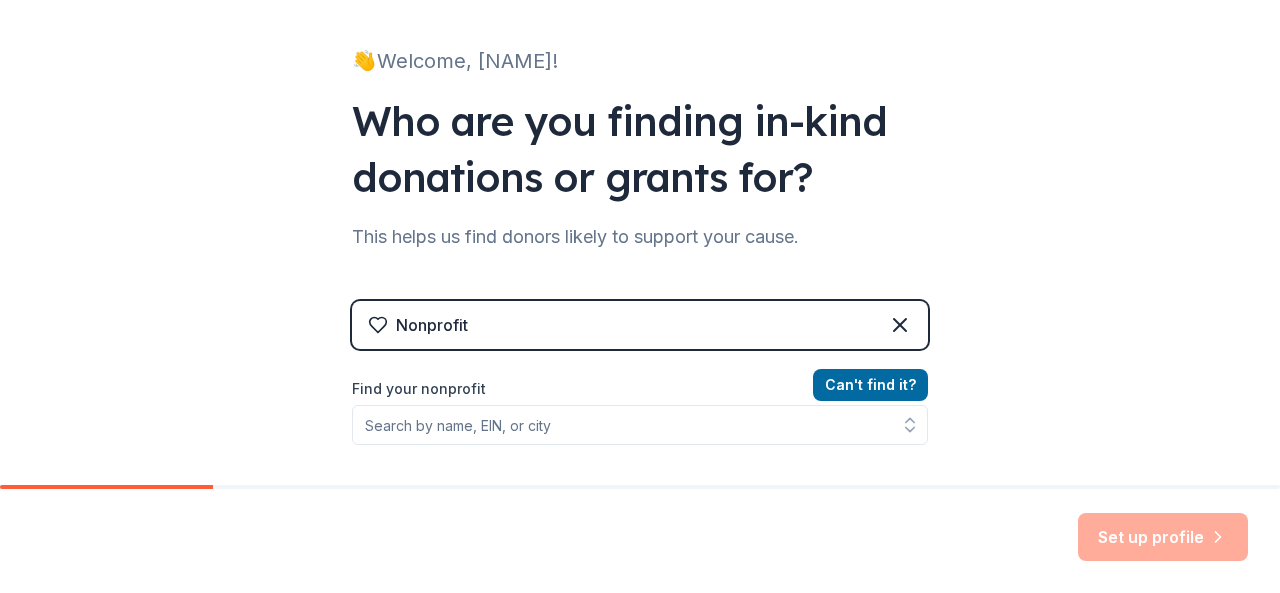 scroll, scrollTop: 370, scrollLeft: 0, axis: vertical 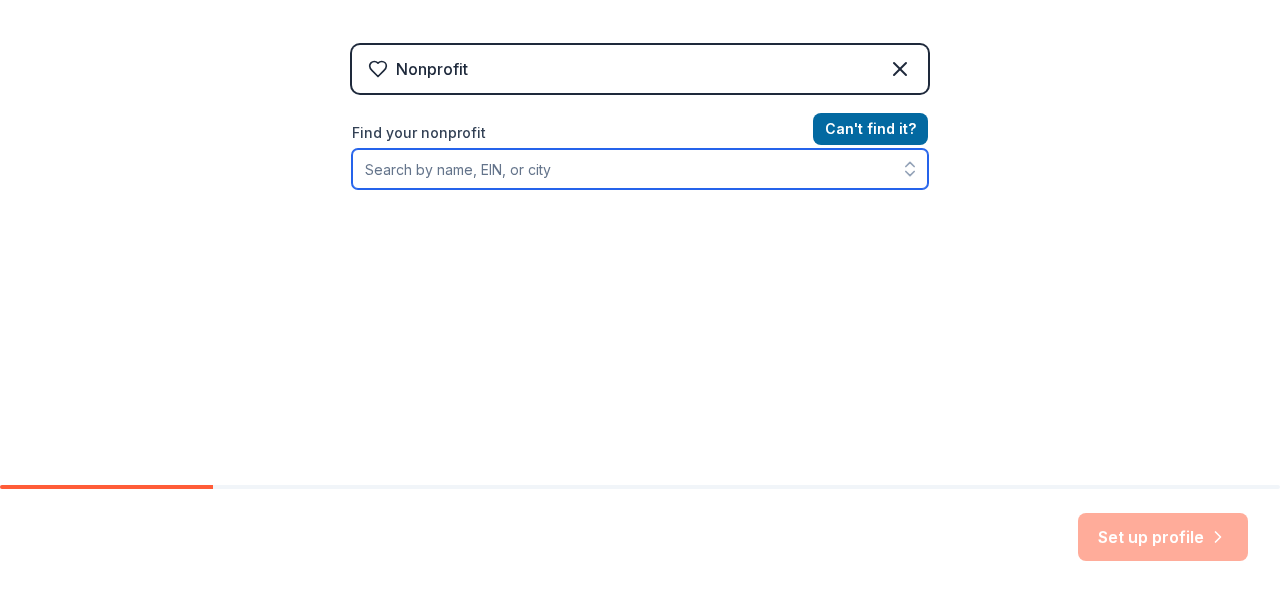 click on "Find your nonprofit" at bounding box center (640, 169) 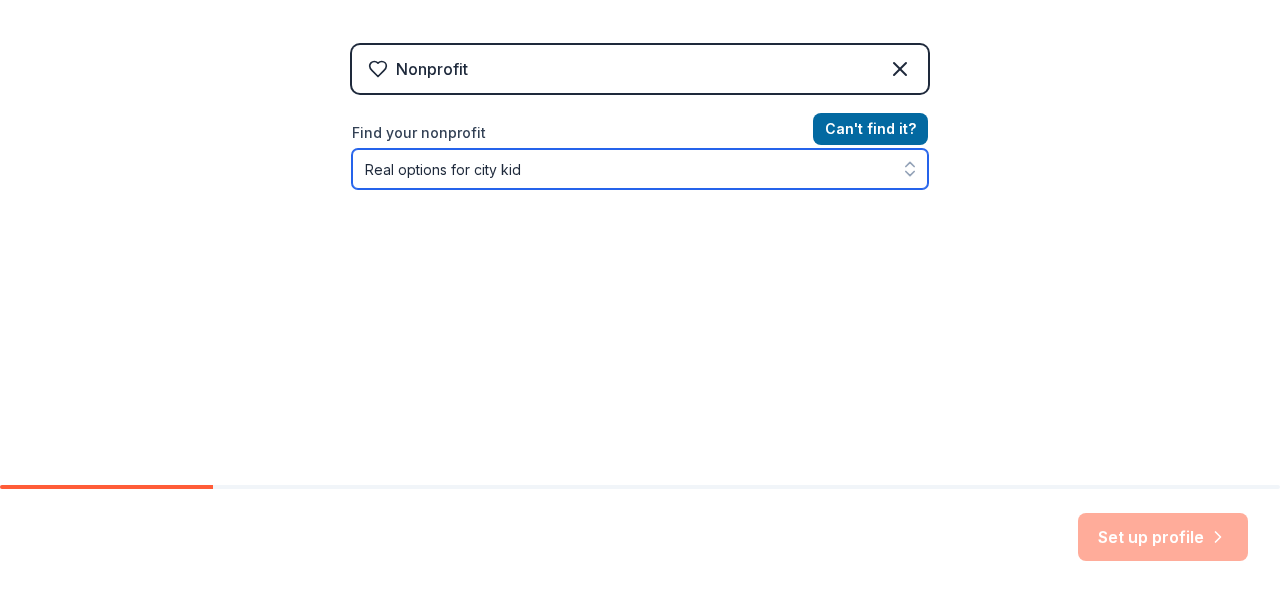 type on "Real options for city kids" 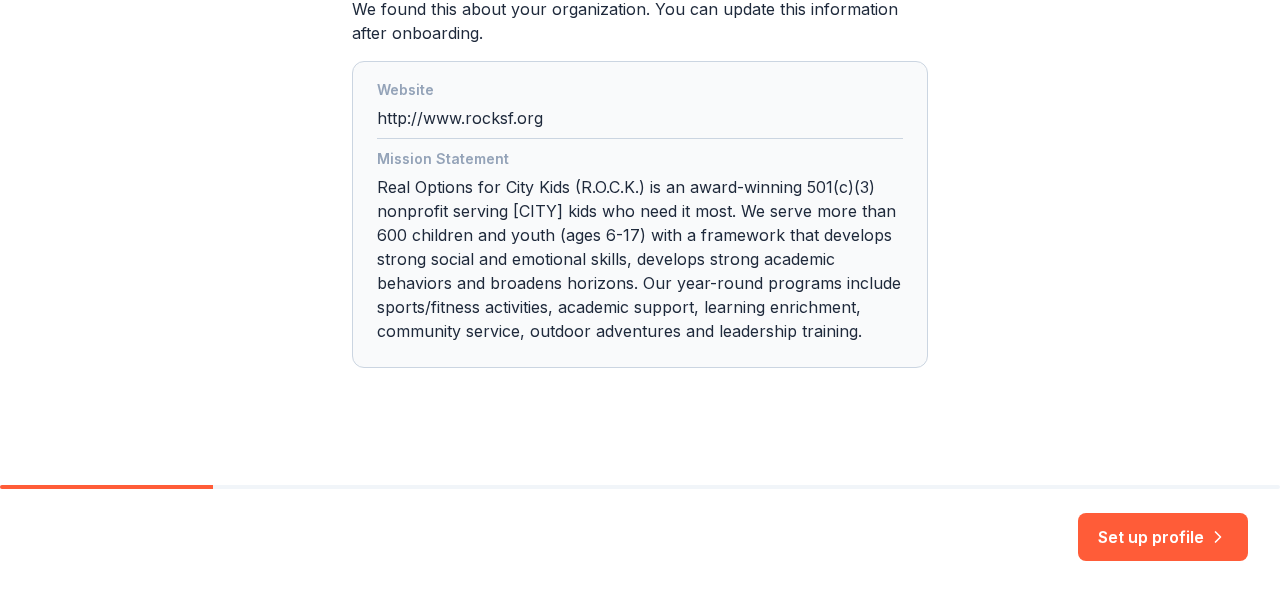 scroll, scrollTop: 628, scrollLeft: 0, axis: vertical 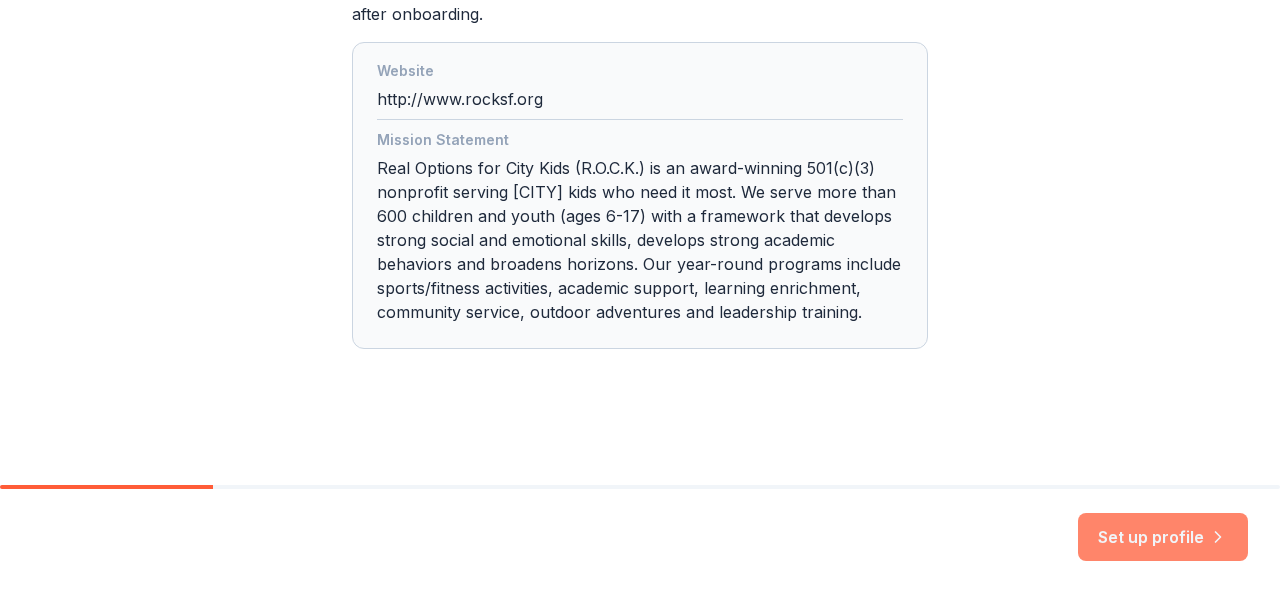 click on "Set up profile" at bounding box center (1163, 537) 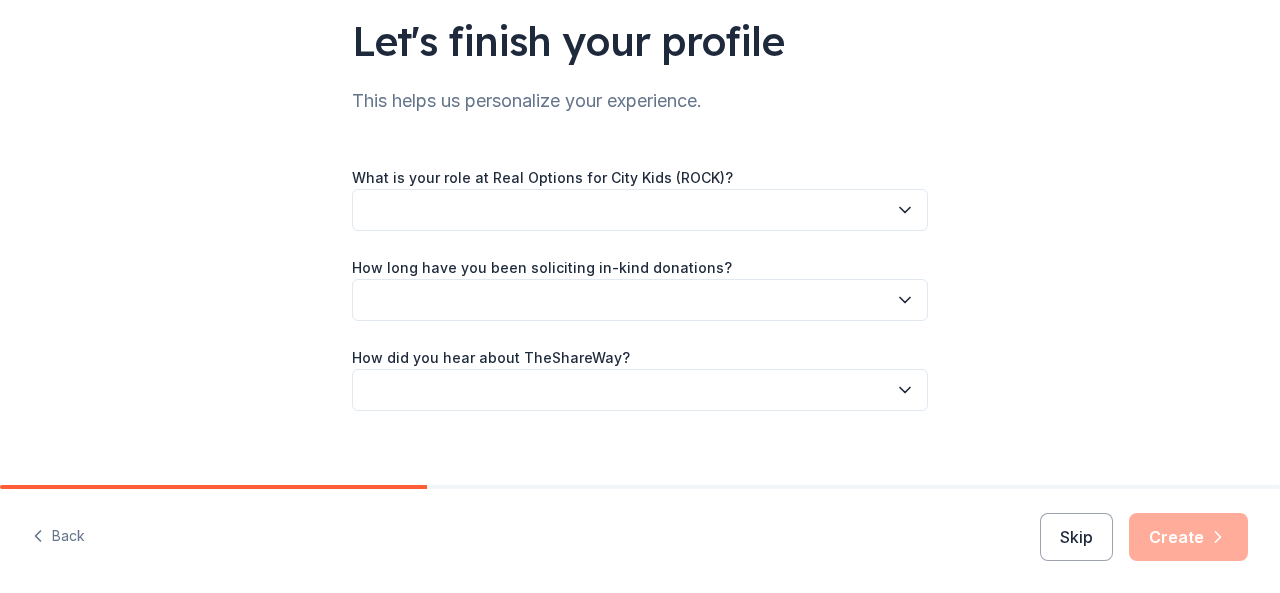 scroll, scrollTop: 168, scrollLeft: 0, axis: vertical 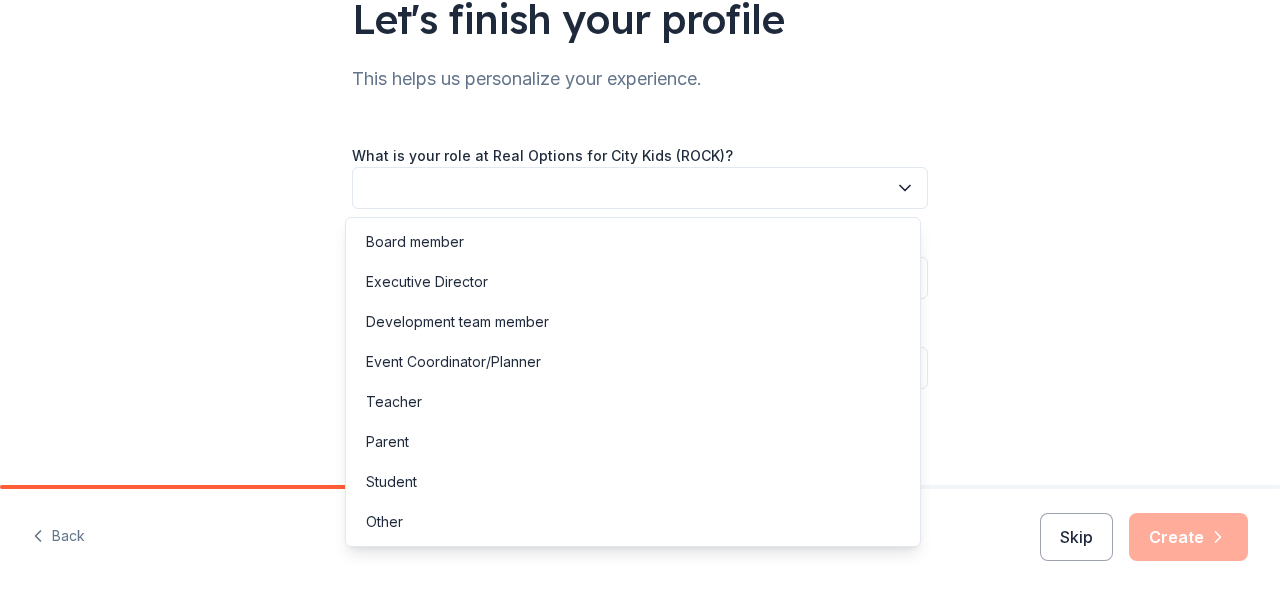 click at bounding box center [640, 188] 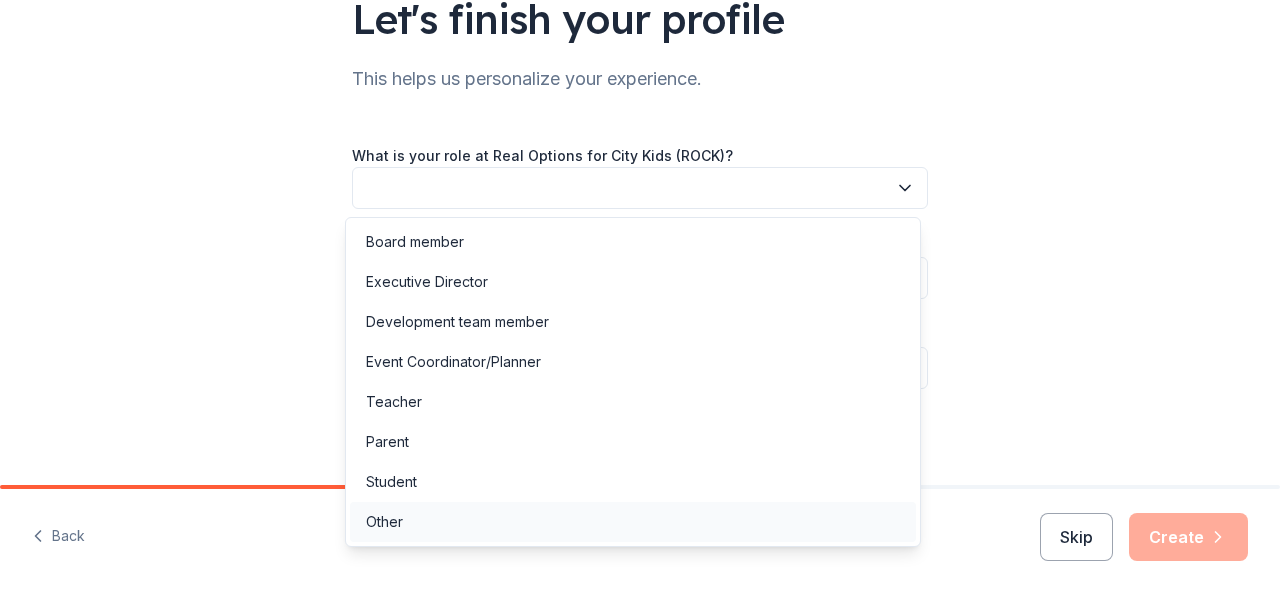 click on "Other" at bounding box center [633, 522] 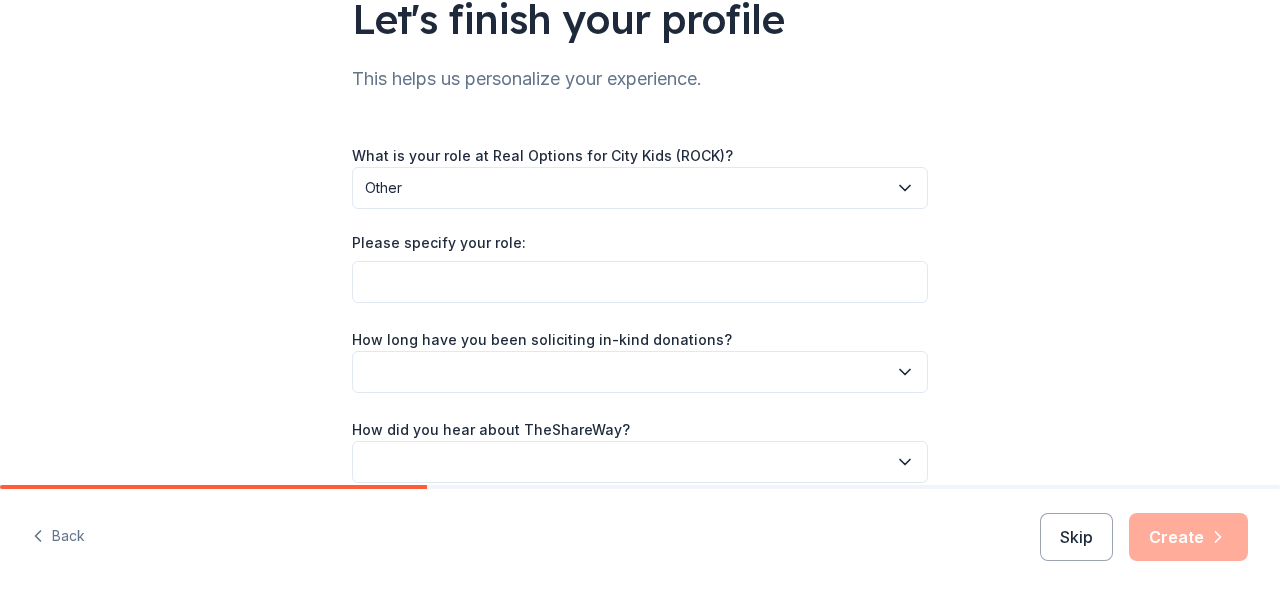 scroll, scrollTop: 260, scrollLeft: 0, axis: vertical 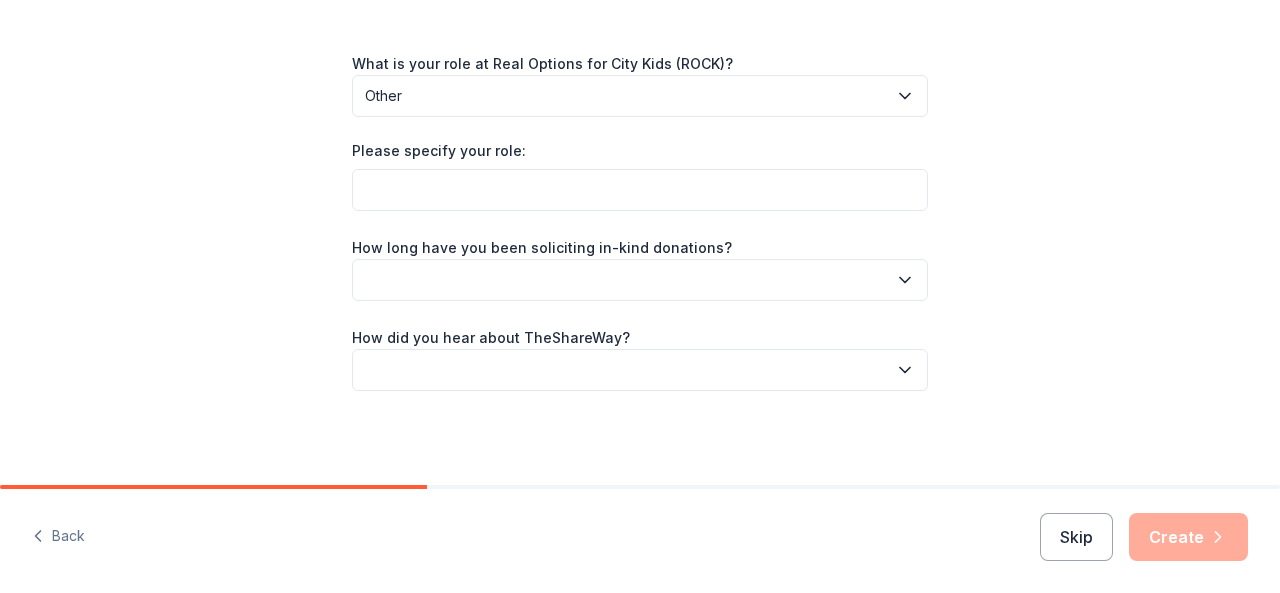 click on "Back Skip Create" at bounding box center (640, 541) 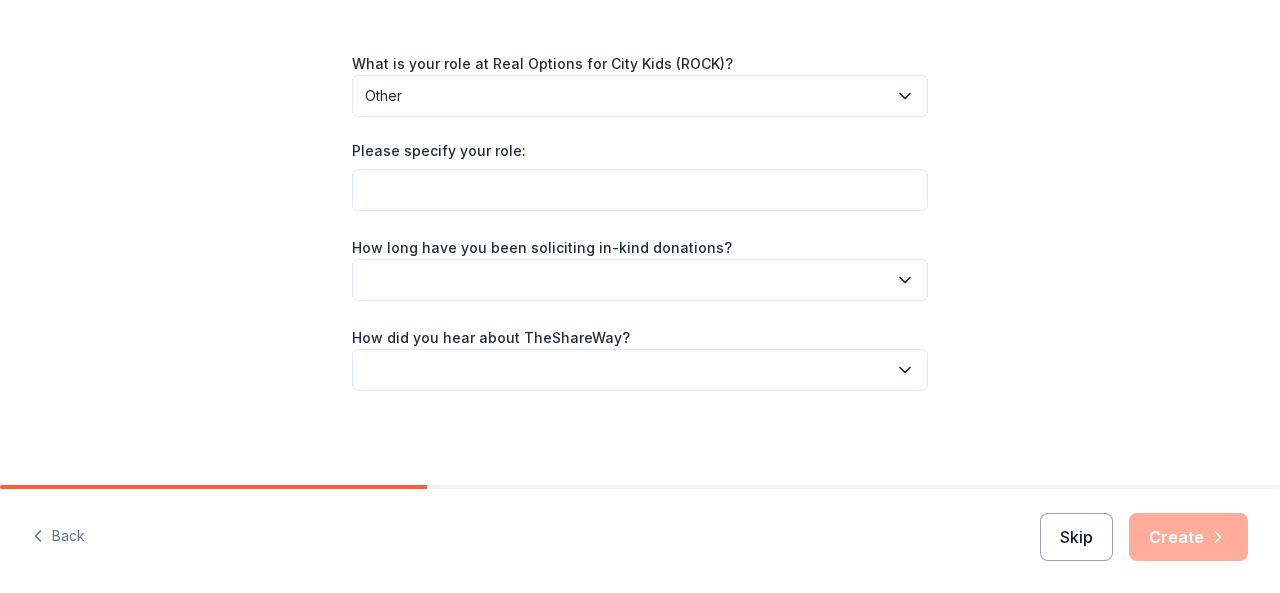 click on "Skip" at bounding box center (1076, 537) 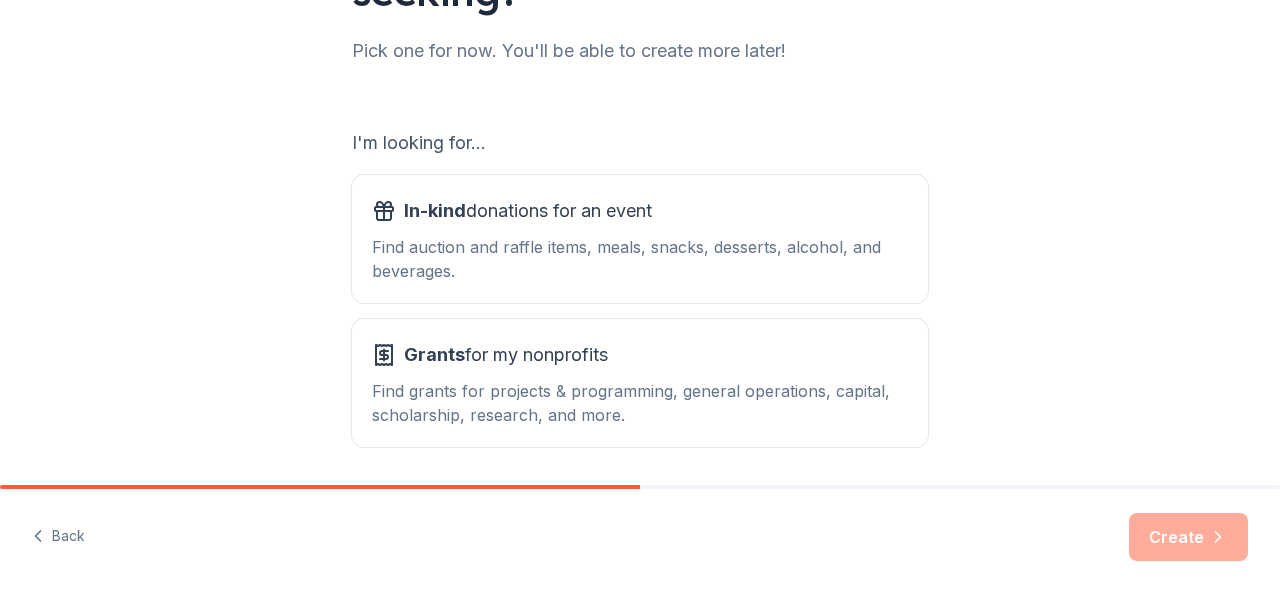 scroll, scrollTop: 304, scrollLeft: 0, axis: vertical 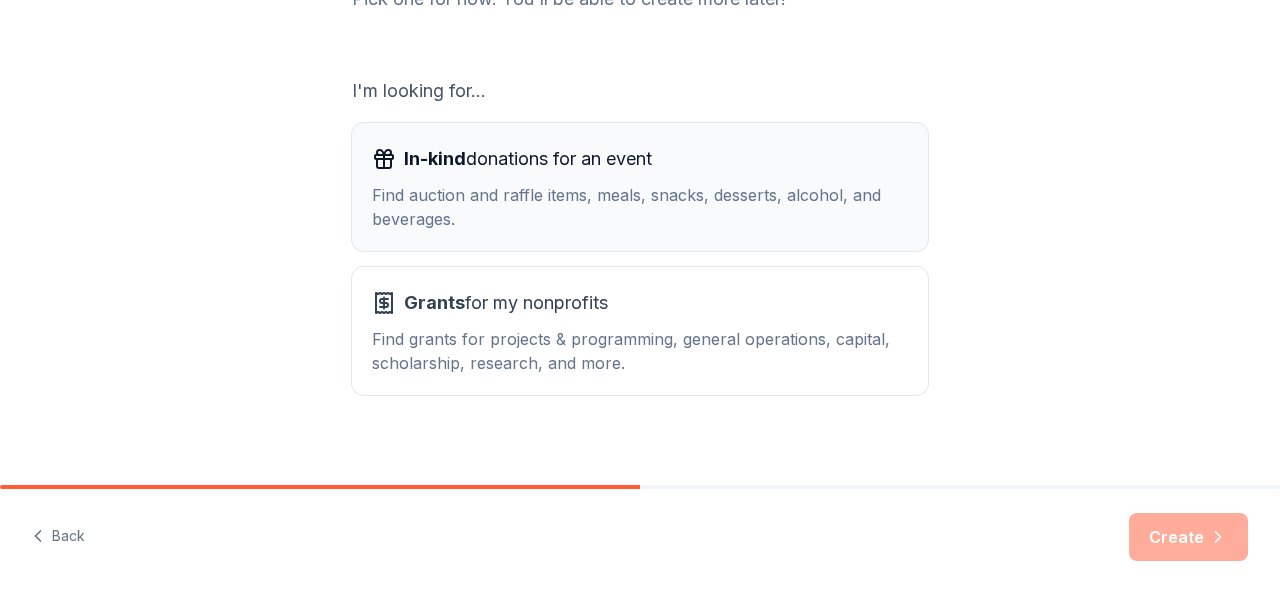 click on "In-kind  donations for an event" at bounding box center [528, 159] 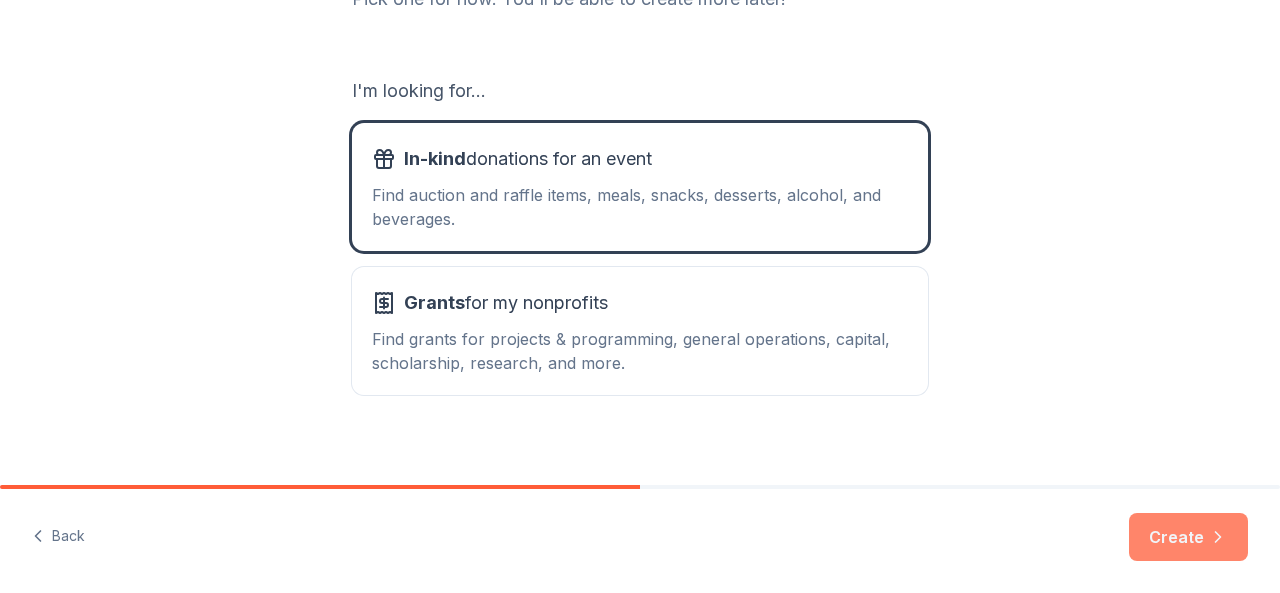 click on "Create" at bounding box center [1188, 537] 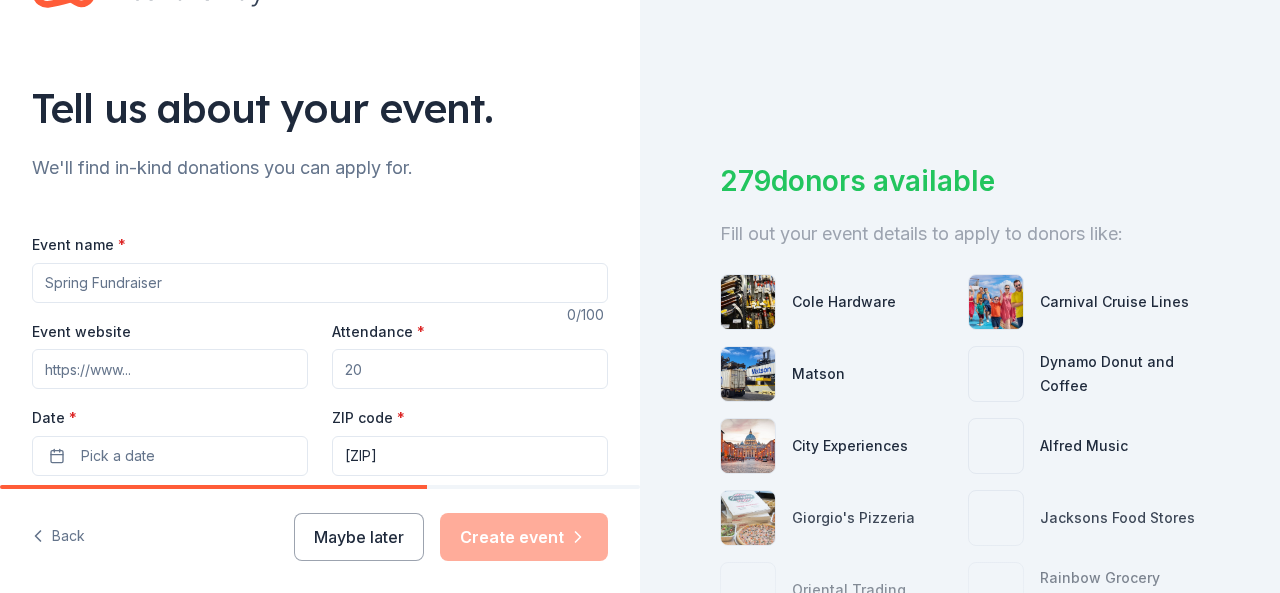 scroll, scrollTop: 80, scrollLeft: 0, axis: vertical 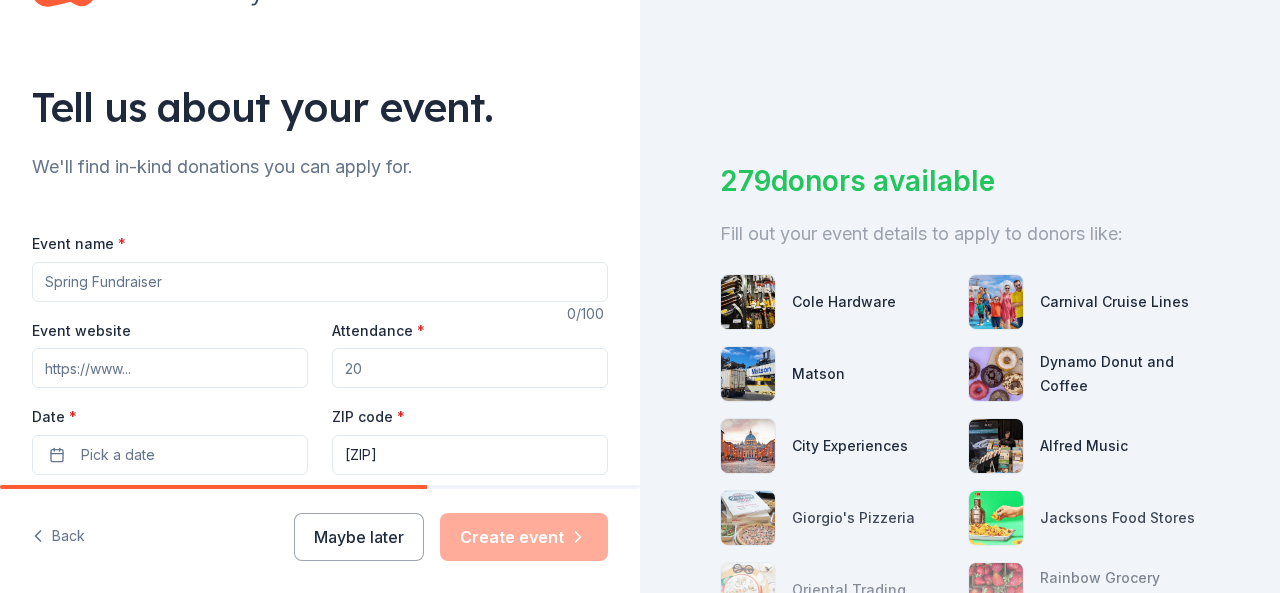 click on "Event name *" at bounding box center [320, 282] 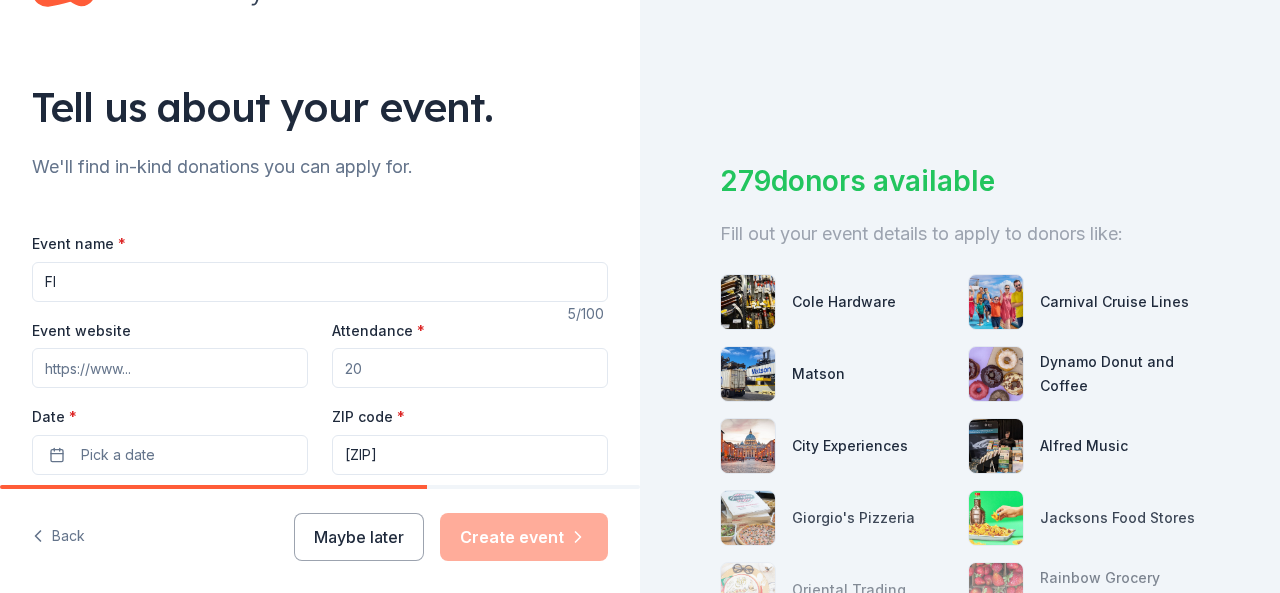 type on "F" 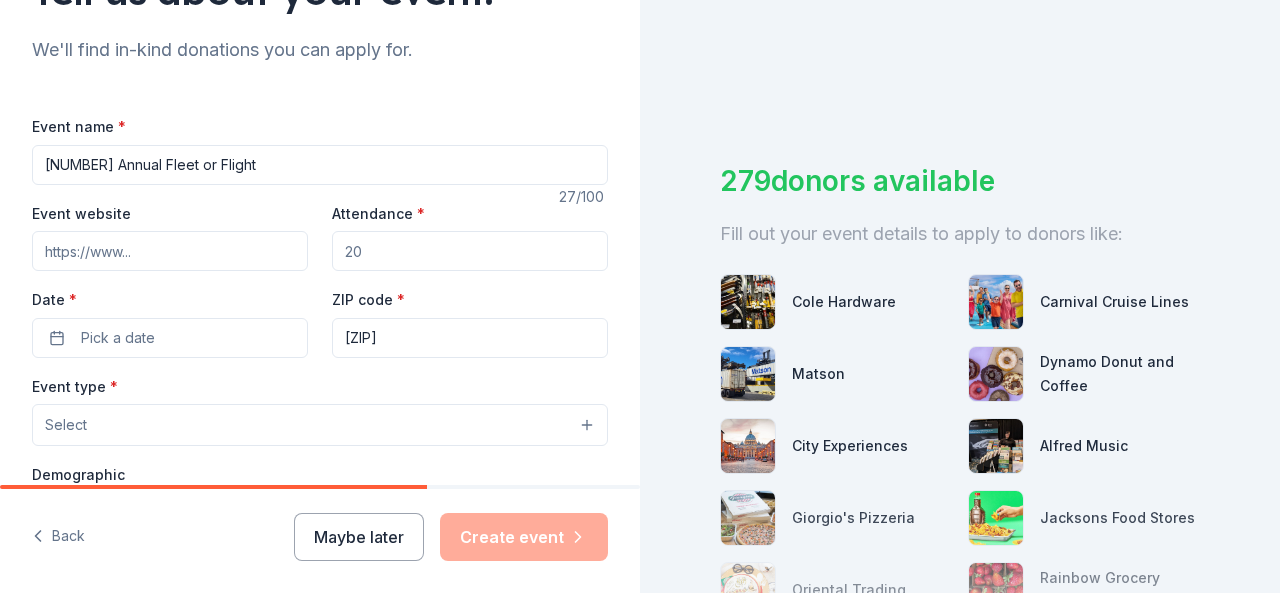 scroll, scrollTop: 198, scrollLeft: 0, axis: vertical 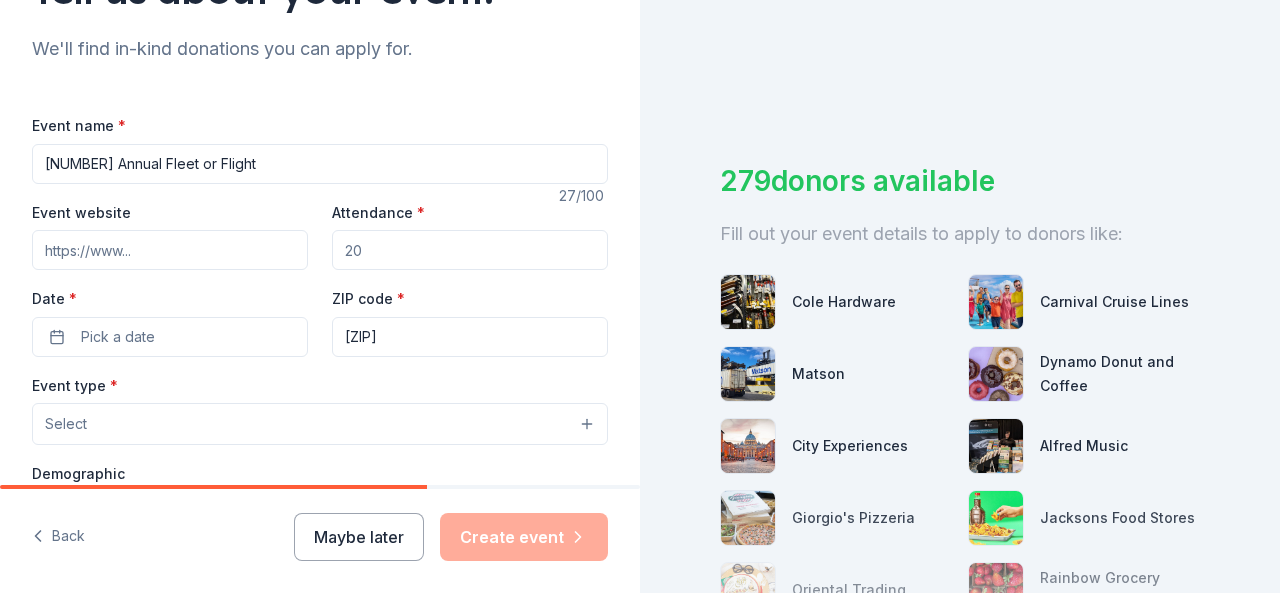 type on "[NUMBER] Annual Fleet or Flight" 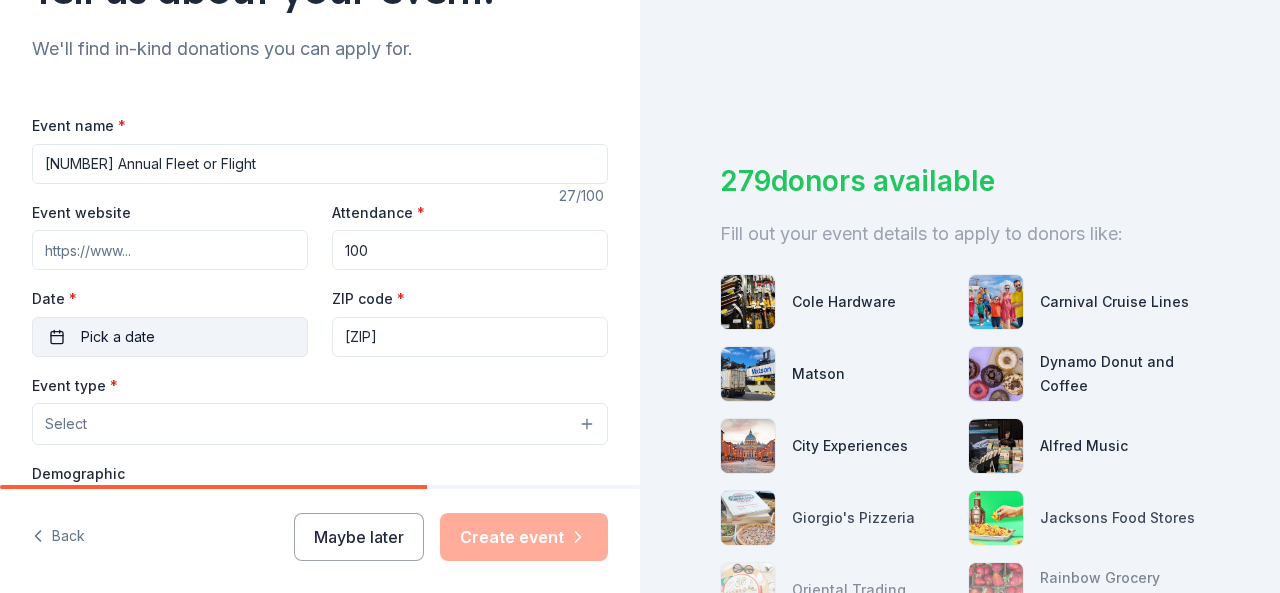 type on "100" 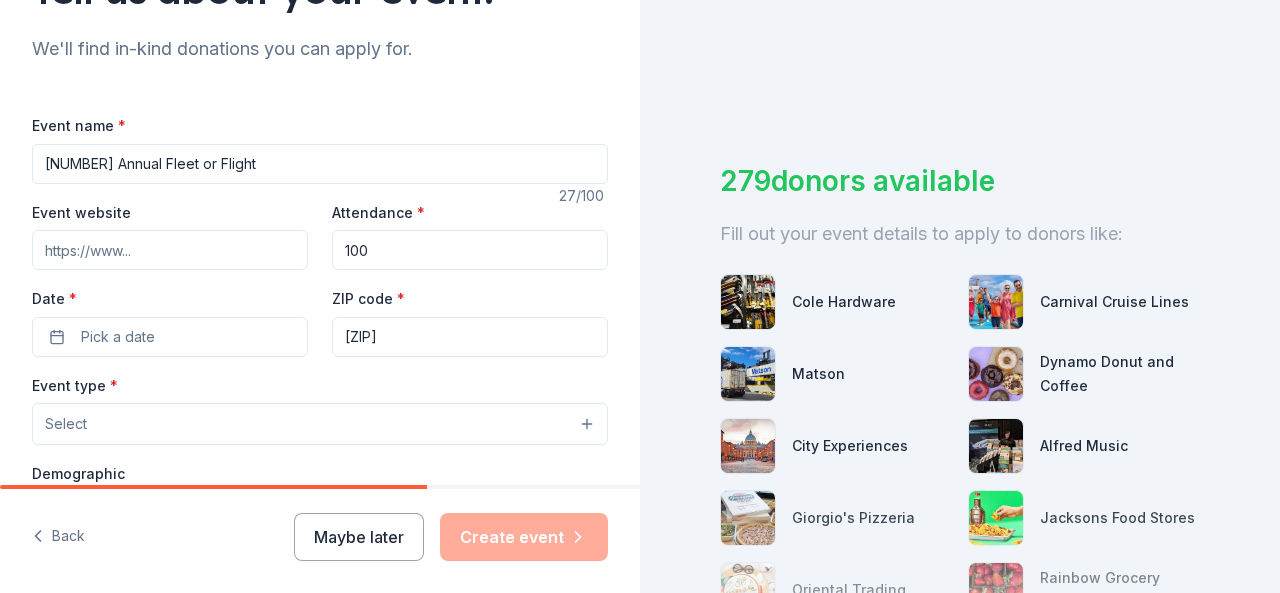 click on "Event website" at bounding box center (170, 250) 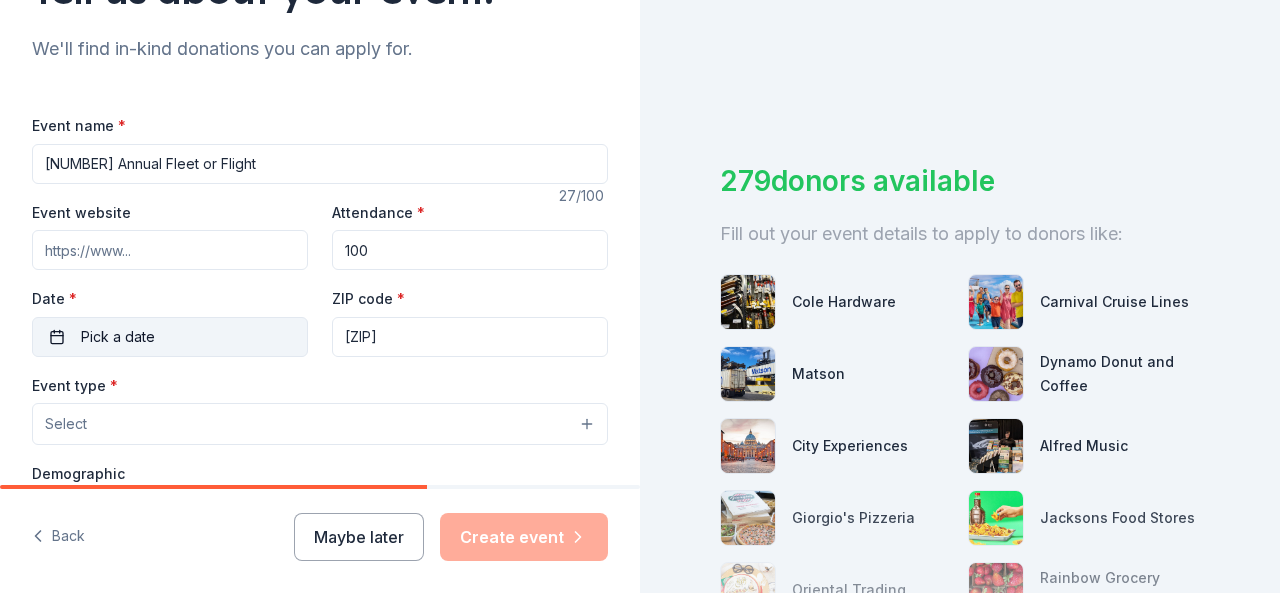 click on "Pick a date" at bounding box center (118, 337) 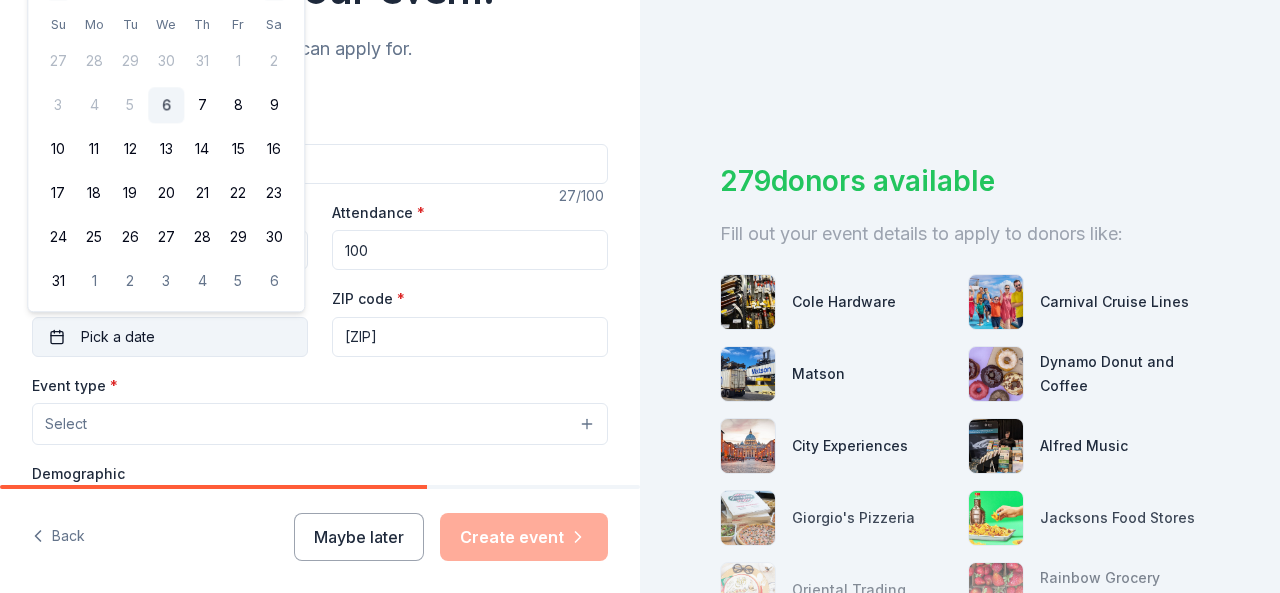 click on "Pick a date" at bounding box center [118, 337] 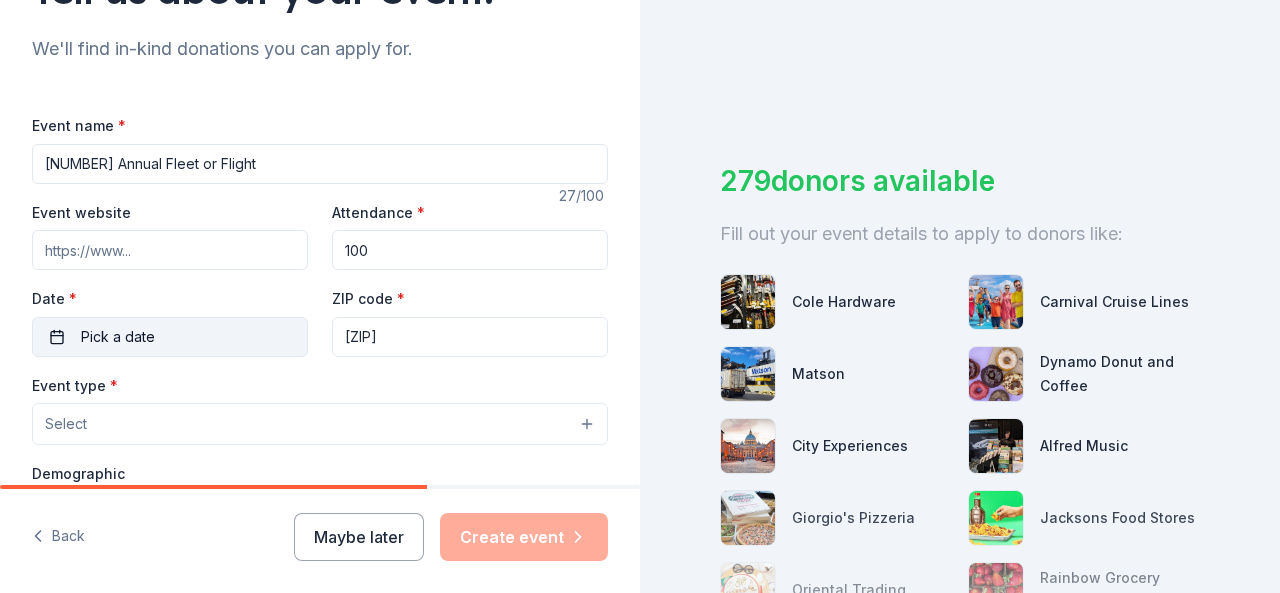 click on "Pick a date" at bounding box center [170, 337] 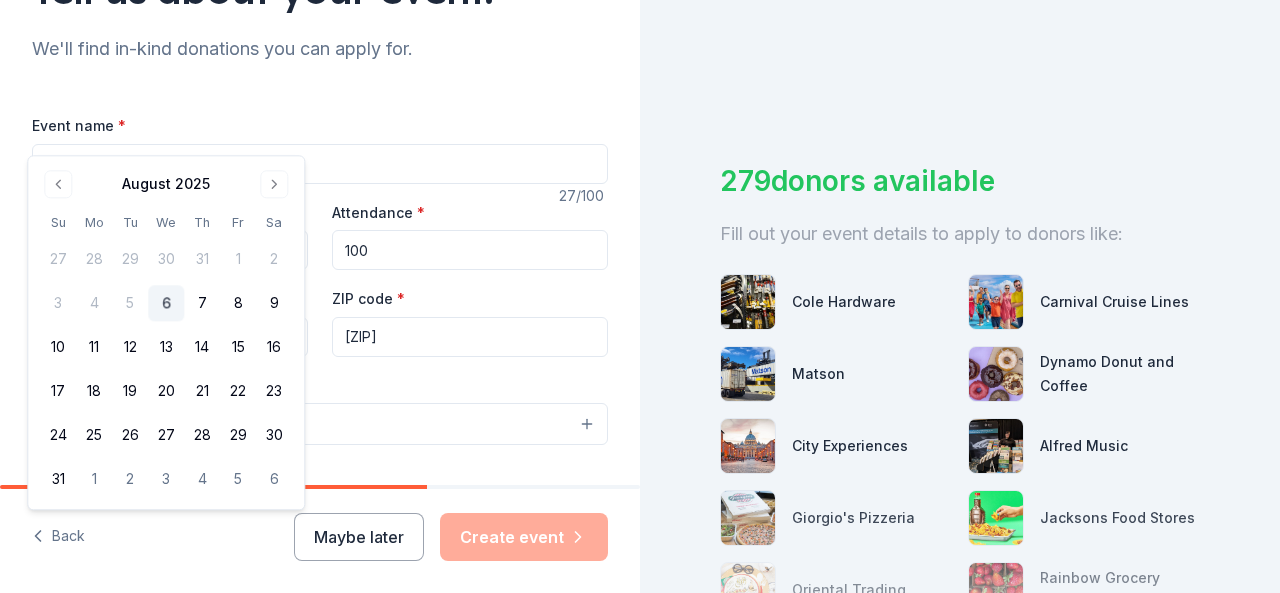 scroll, scrollTop: 0, scrollLeft: 0, axis: both 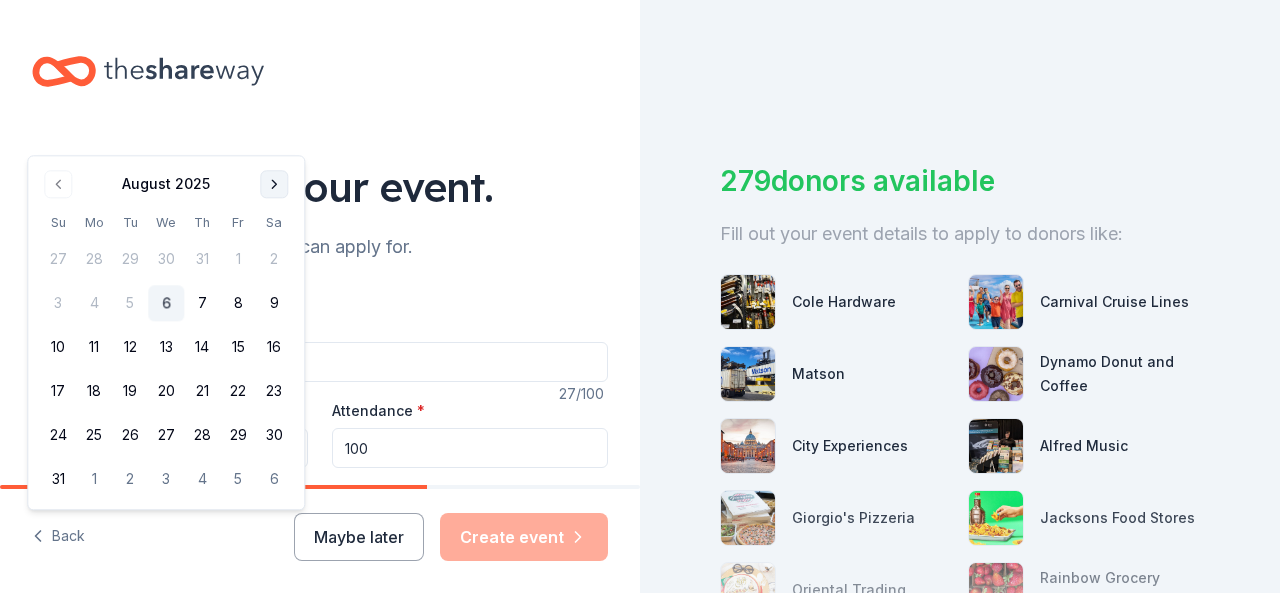click at bounding box center (274, 184) 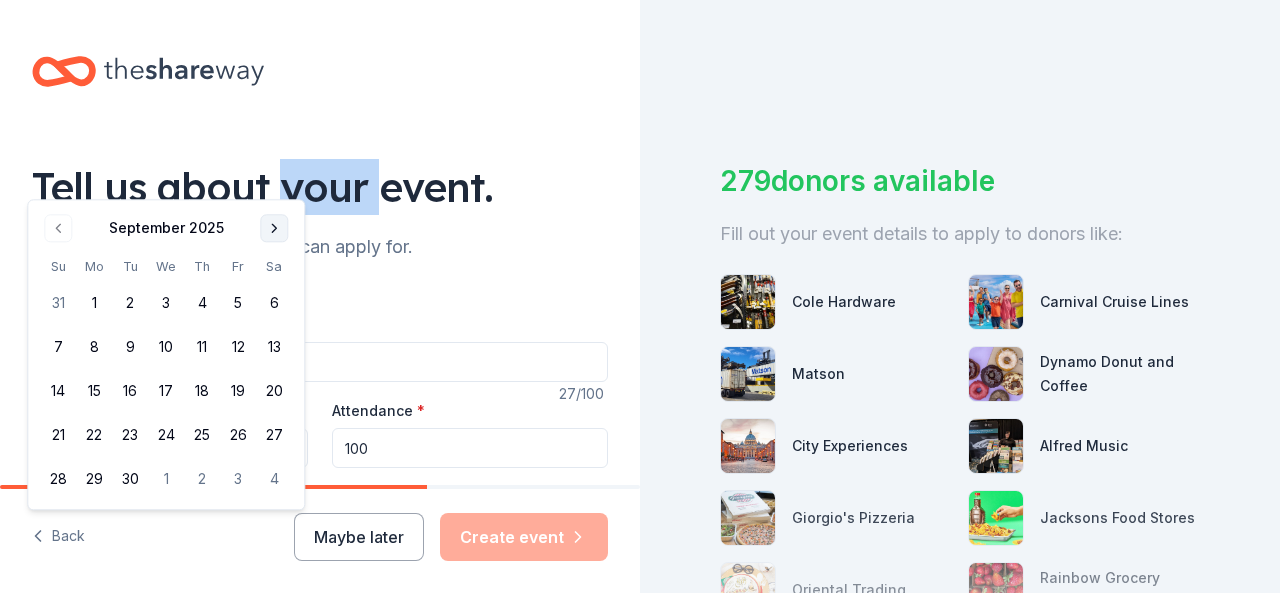 click on "Tell us about your event." at bounding box center (320, 187) 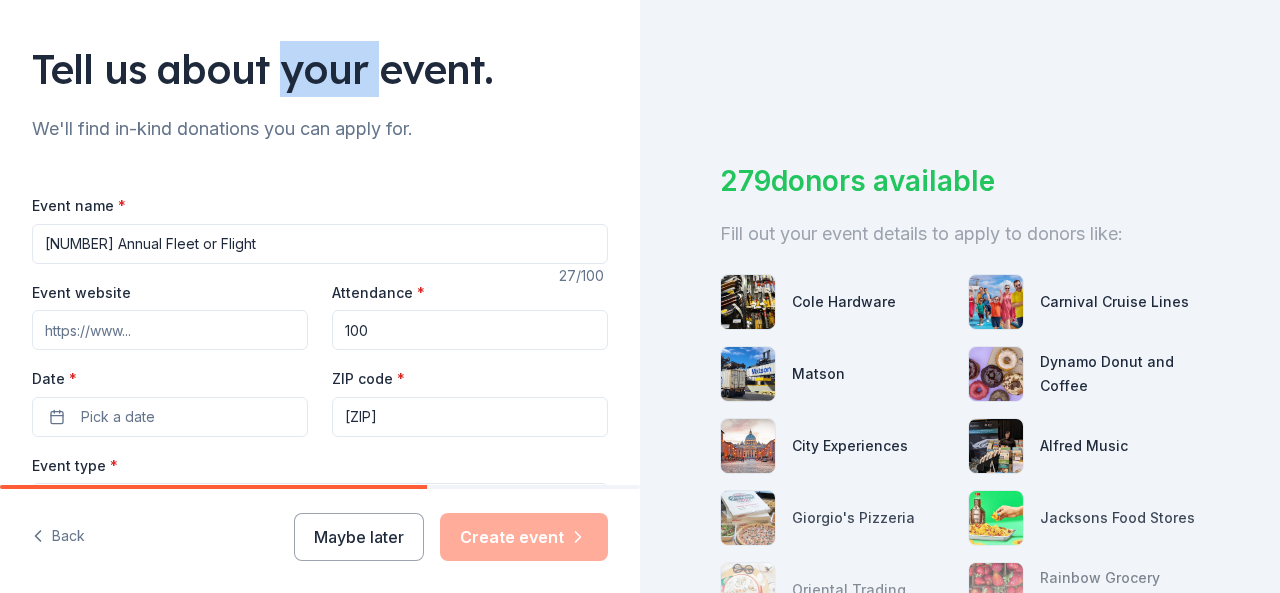 scroll, scrollTop: 126, scrollLeft: 0, axis: vertical 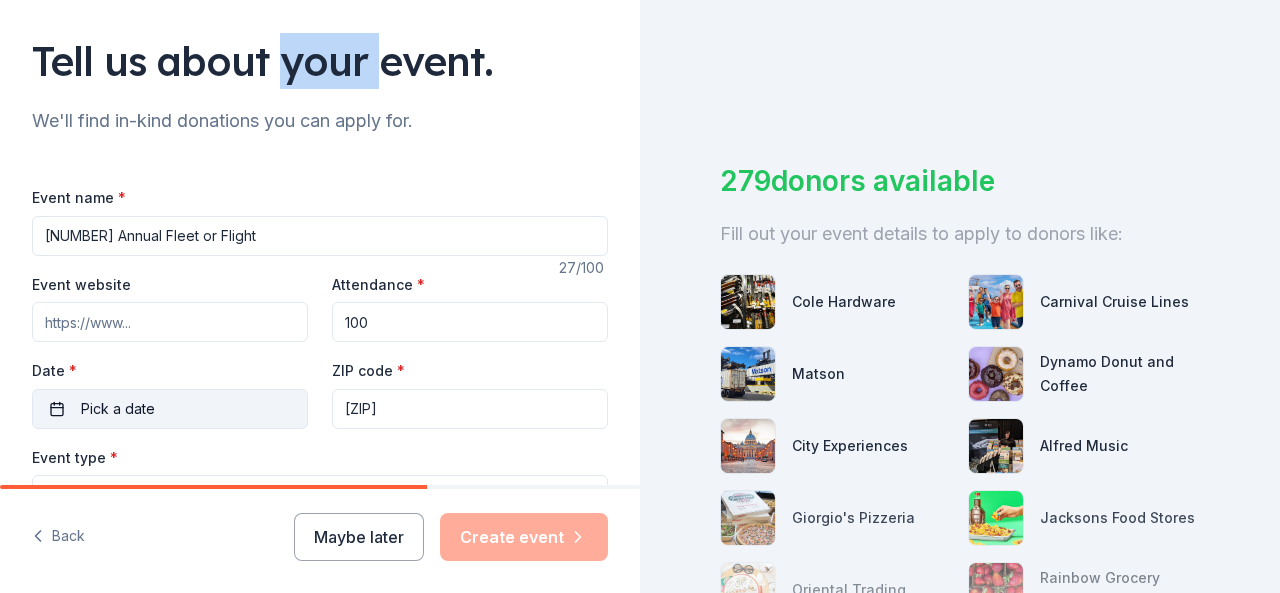 click on "Pick a date" at bounding box center (170, 409) 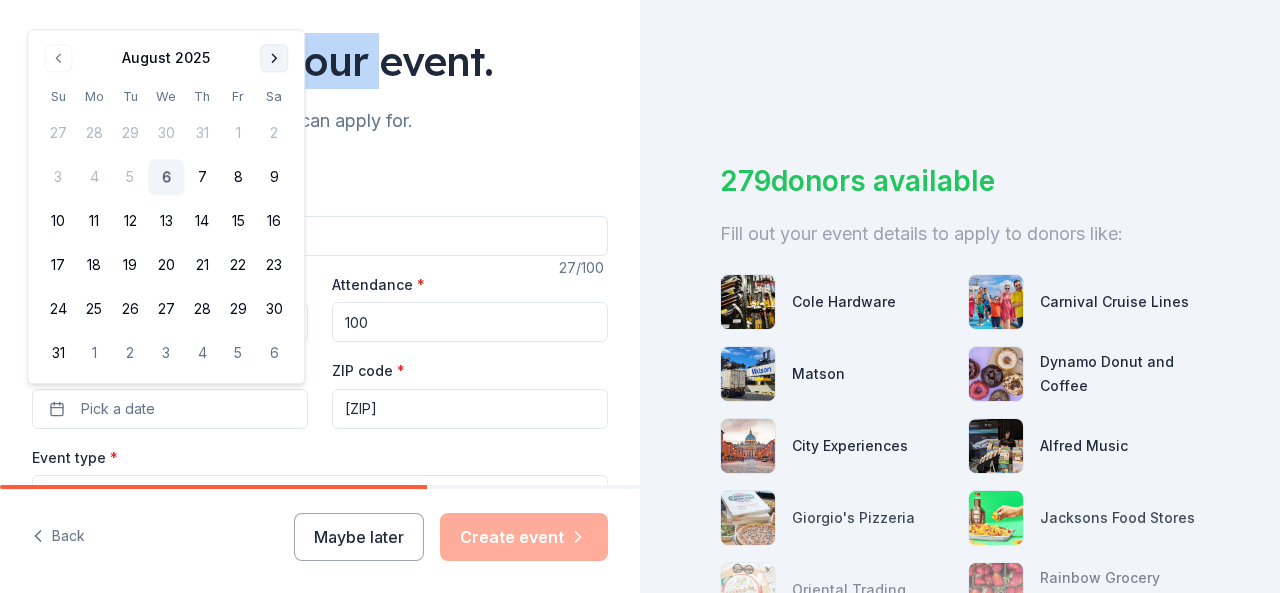 click at bounding box center (274, 58) 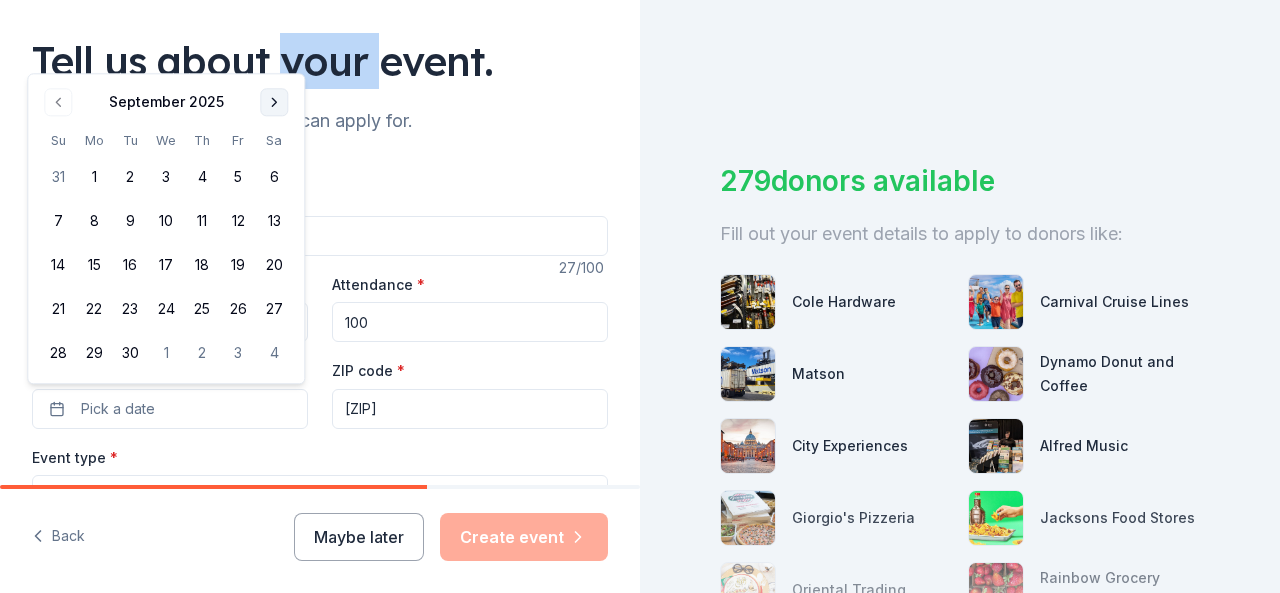 click on "Tell us about your event." at bounding box center [320, 61] 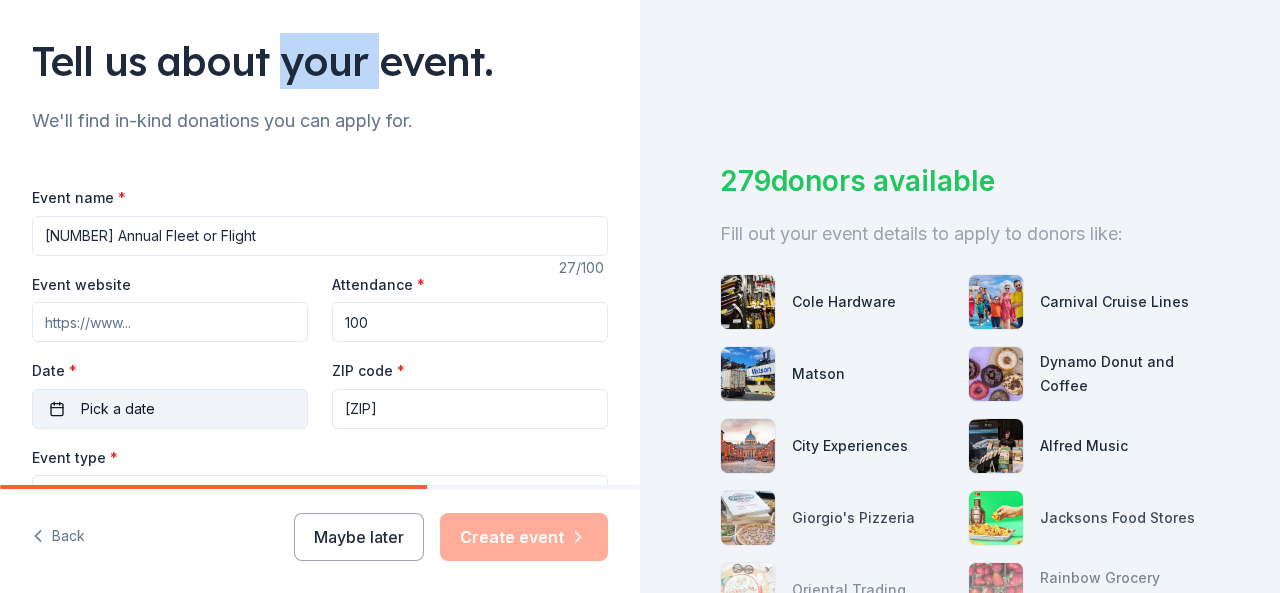 click on "Pick a date" at bounding box center [118, 409] 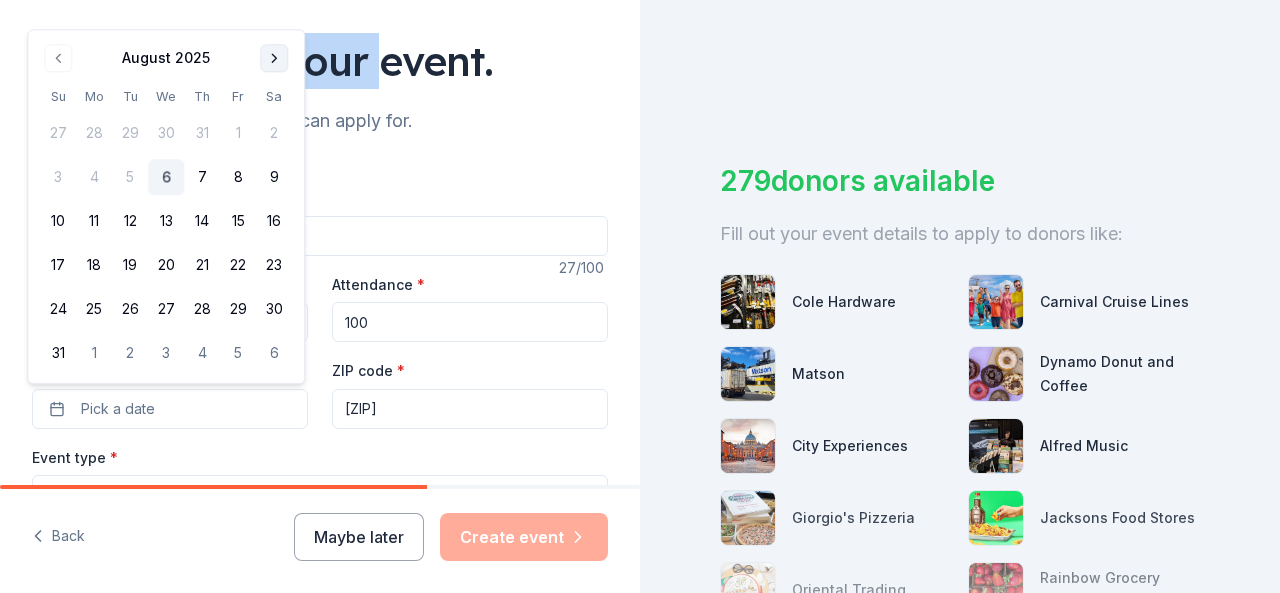 click at bounding box center (274, 58) 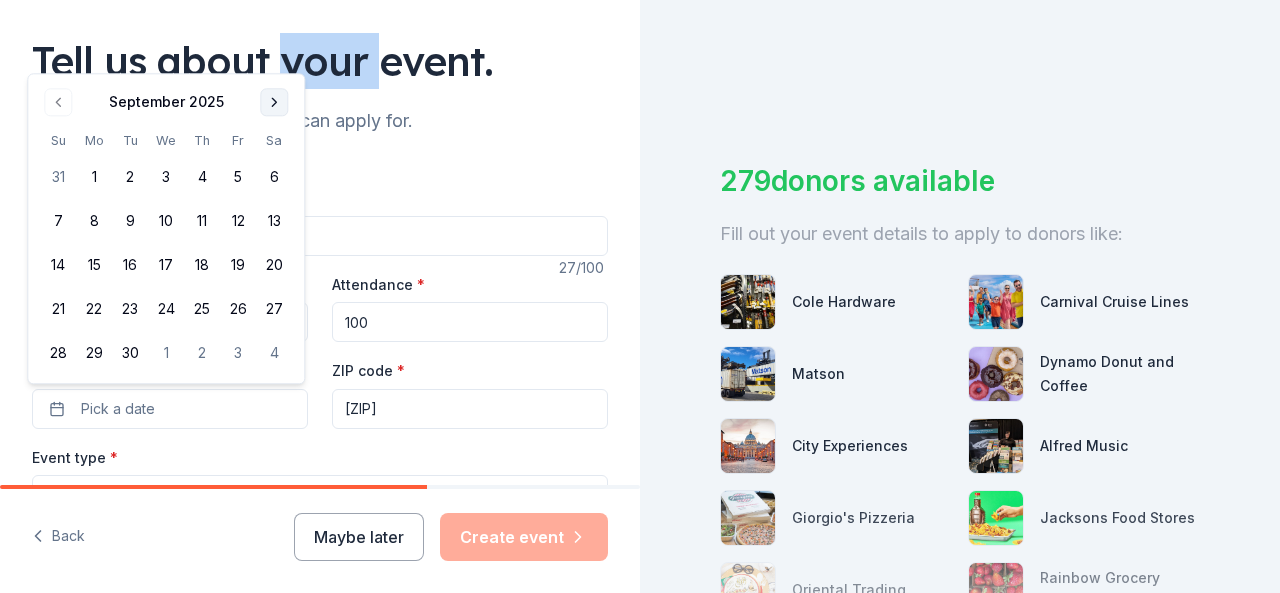 click at bounding box center (274, 102) 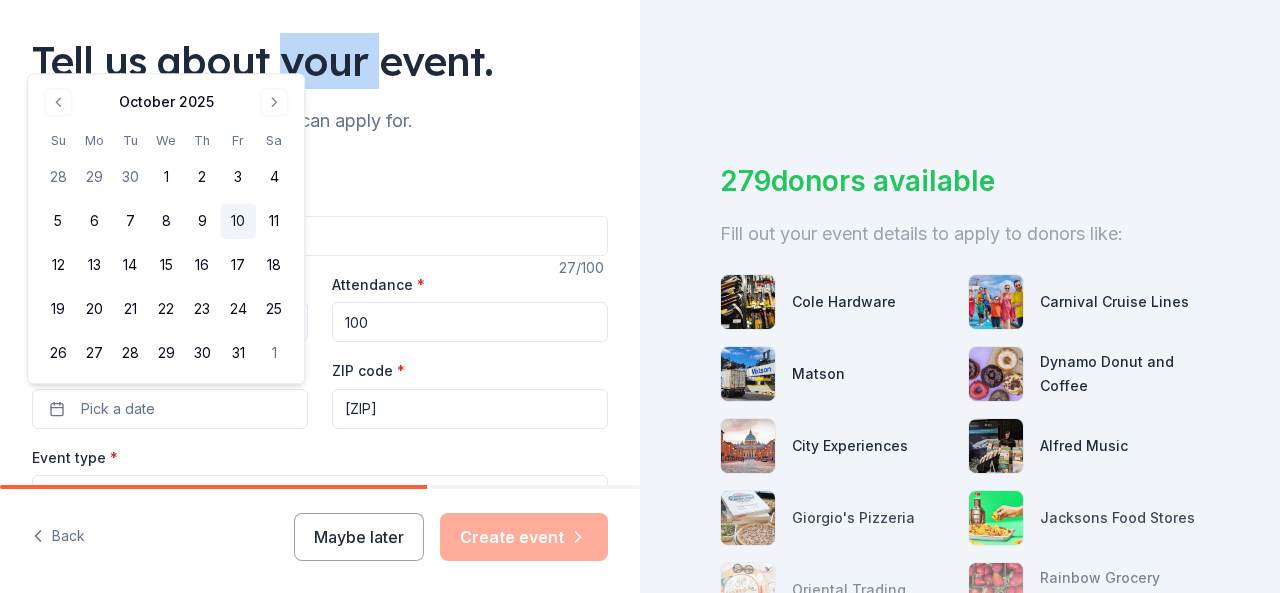 click on "10" at bounding box center [238, 222] 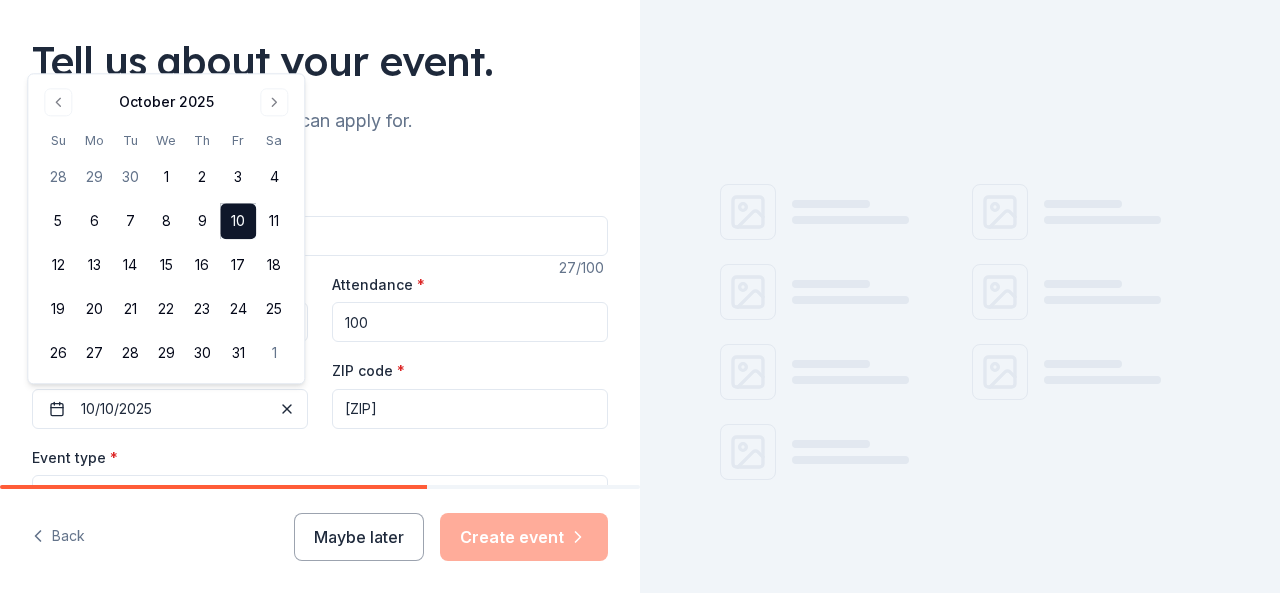 click on "Tell us about your event. We'll find in-kind donations you can apply for. Event name * [NUMBER] Annual Fleet or Flight 27 /100 Event website Attendance * 100 Date * 10/10/2025 ZIP code * [ZIP] Event type * Select Demographic Select We use this information to help brands find events with their target demographic to sponsor their products. Mailing address Apt/unit Description What are you looking for? * Auction & raffle Meals Snacks Desserts Alcohol Beverages Send me reminders Email me reminders of donor application deadlines Recurring event" at bounding box center [320, 539] 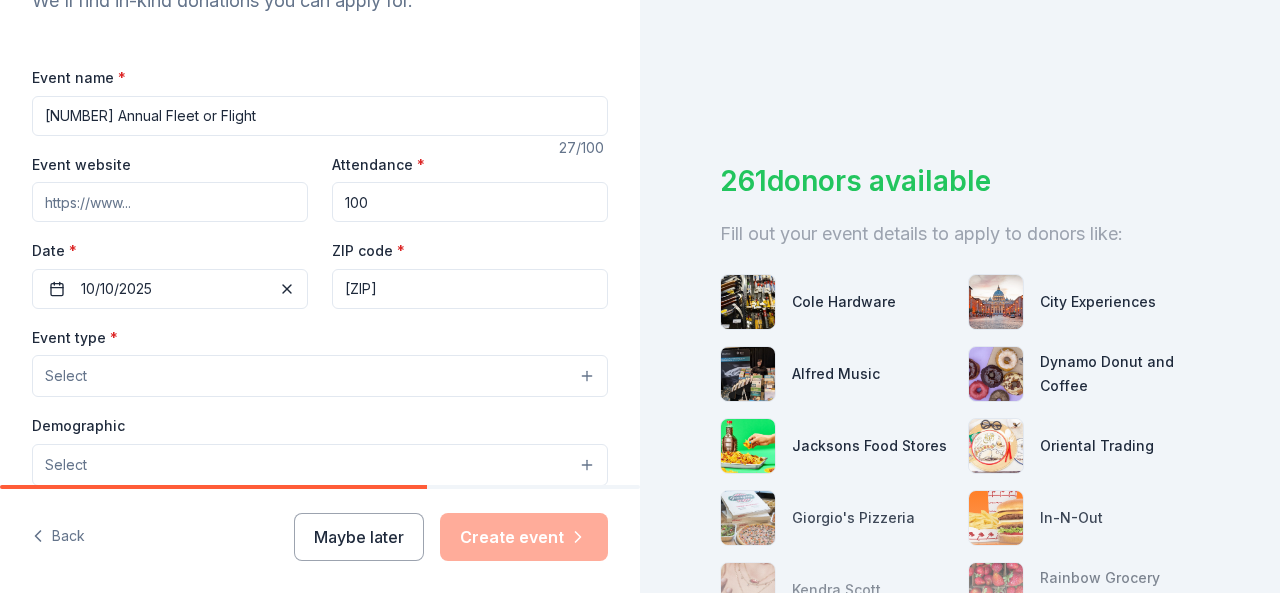 scroll, scrollTop: 248, scrollLeft: 0, axis: vertical 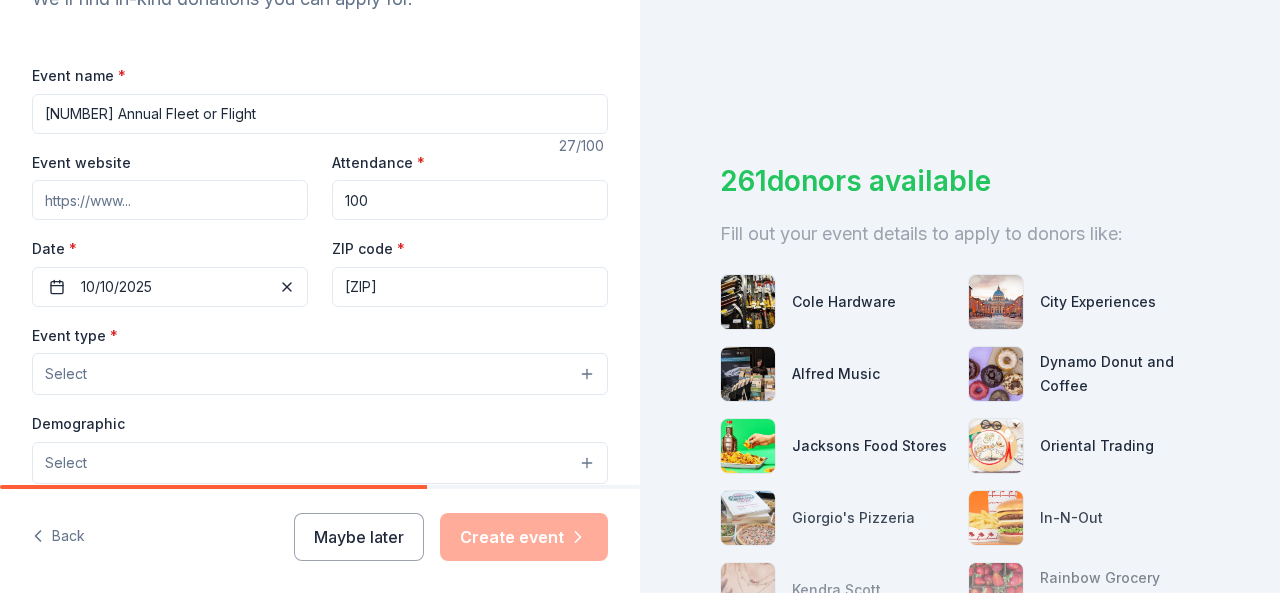 drag, startPoint x: 419, startPoint y: 281, endPoint x: 302, endPoint y: 295, distance: 117.83463 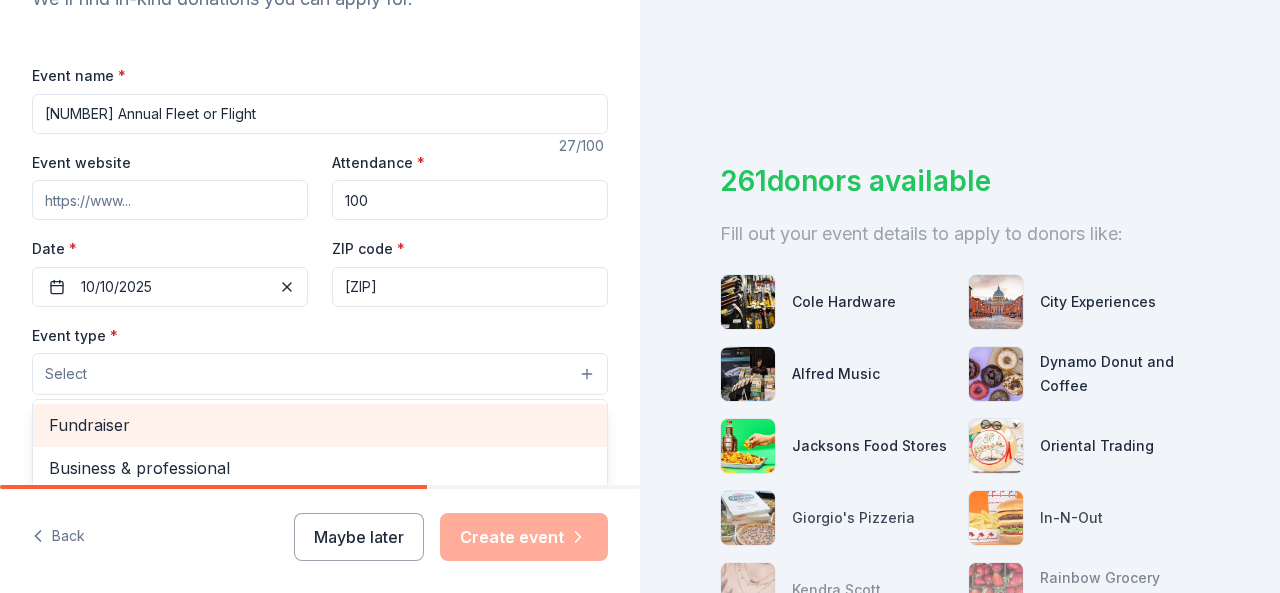 click on "Fundraiser" at bounding box center [320, 425] 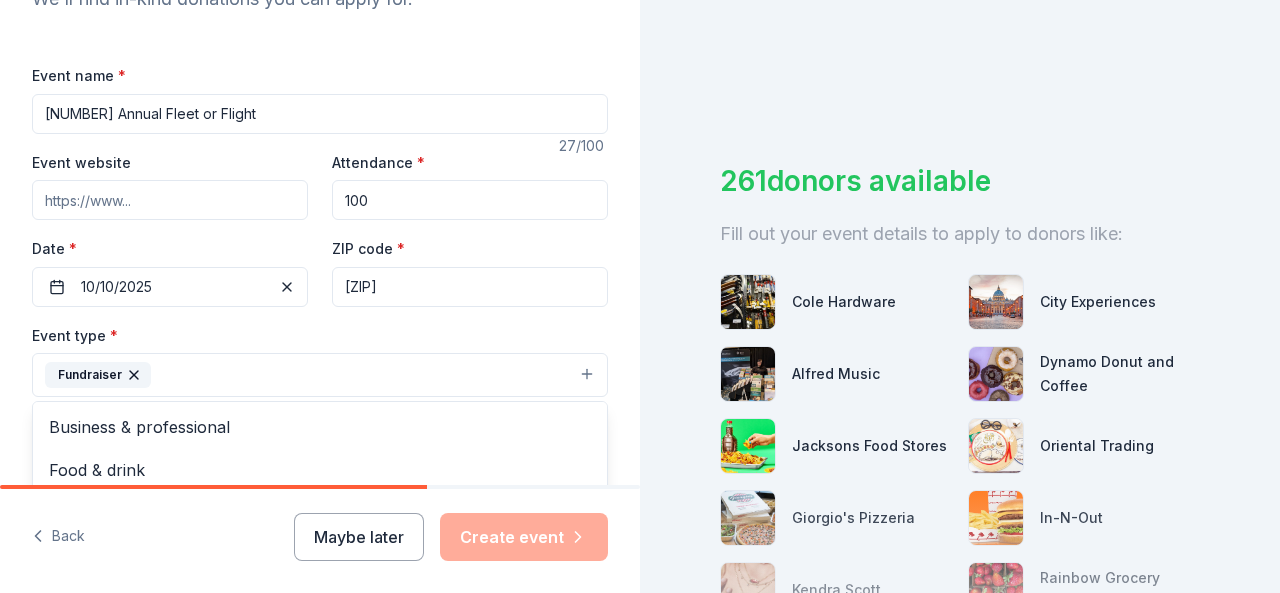 scroll, scrollTop: 404, scrollLeft: 0, axis: vertical 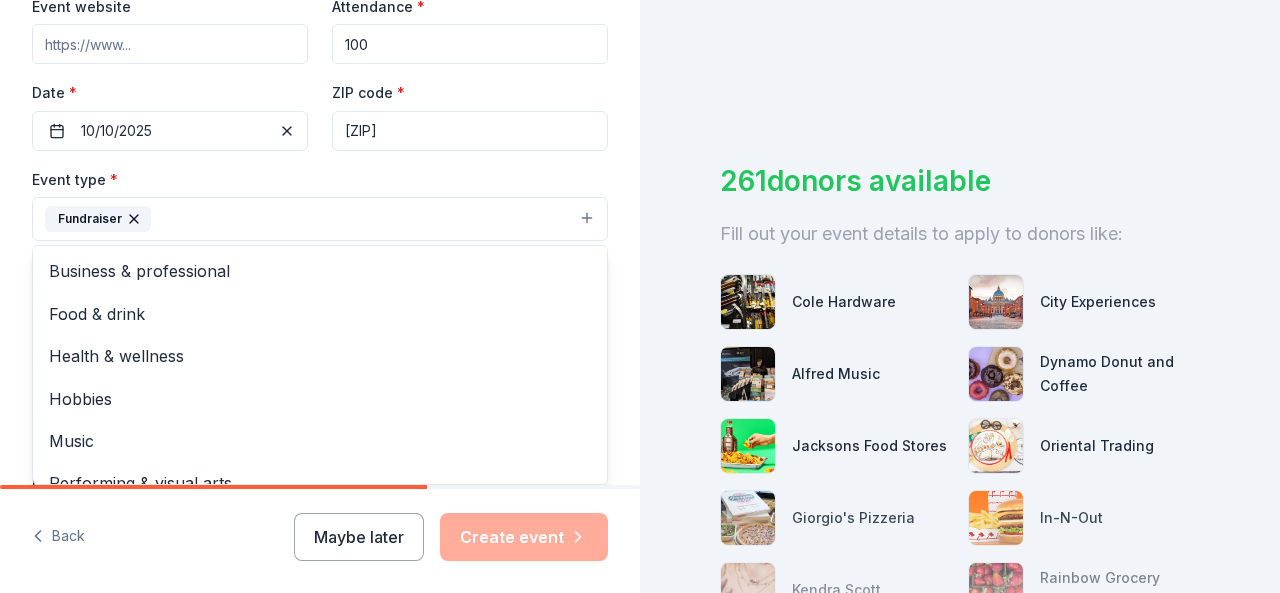 click on "Tell us about your event. We'll find in-kind donations you can apply for. Event name * [NUMBER] Annual Fleet or Flight 27 /100 Event website Attendance * 100 Date * 10/10/2025 ZIP code * [ZIP] Event type * Business & professional Food & drink Health & wellness Hobbies Music Performing & visual arts Demographic Select We use this information to help brands find events with their target demographic to sponsor their products. Mailing address Apt/unit Description What are you looking for? * Auction & raffle Meals Snacks Desserts Alcohol Beverages Send me reminders Email me reminders of donor application deadlines Recurring event" at bounding box center (320, 262) 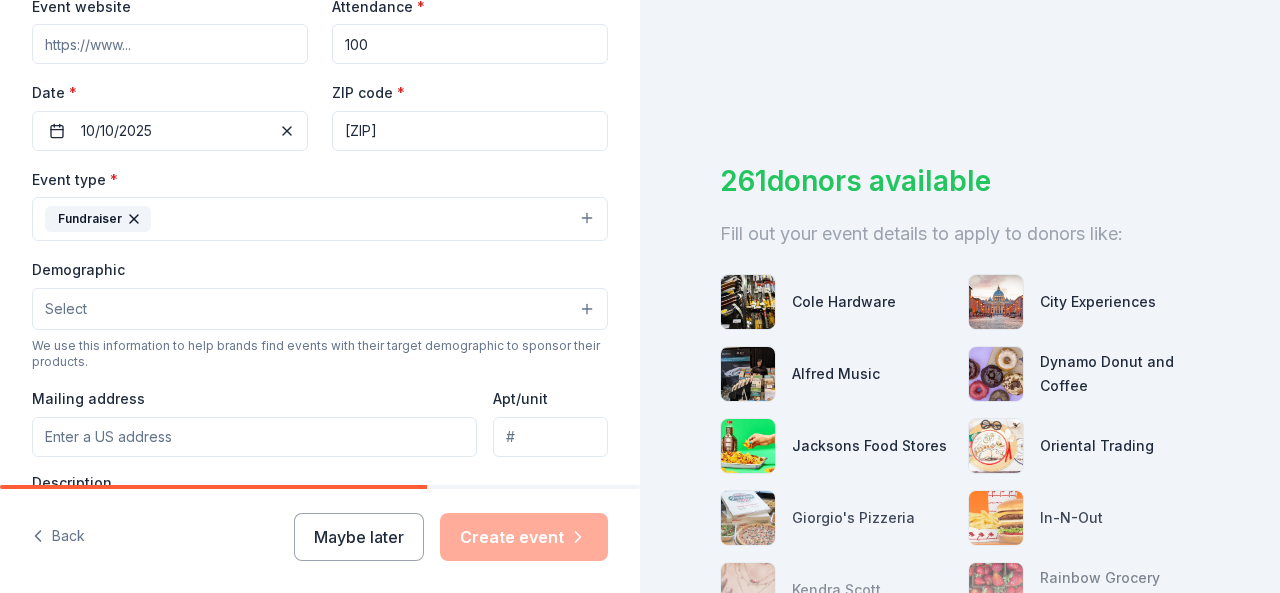 click on "Select" at bounding box center [320, 309] 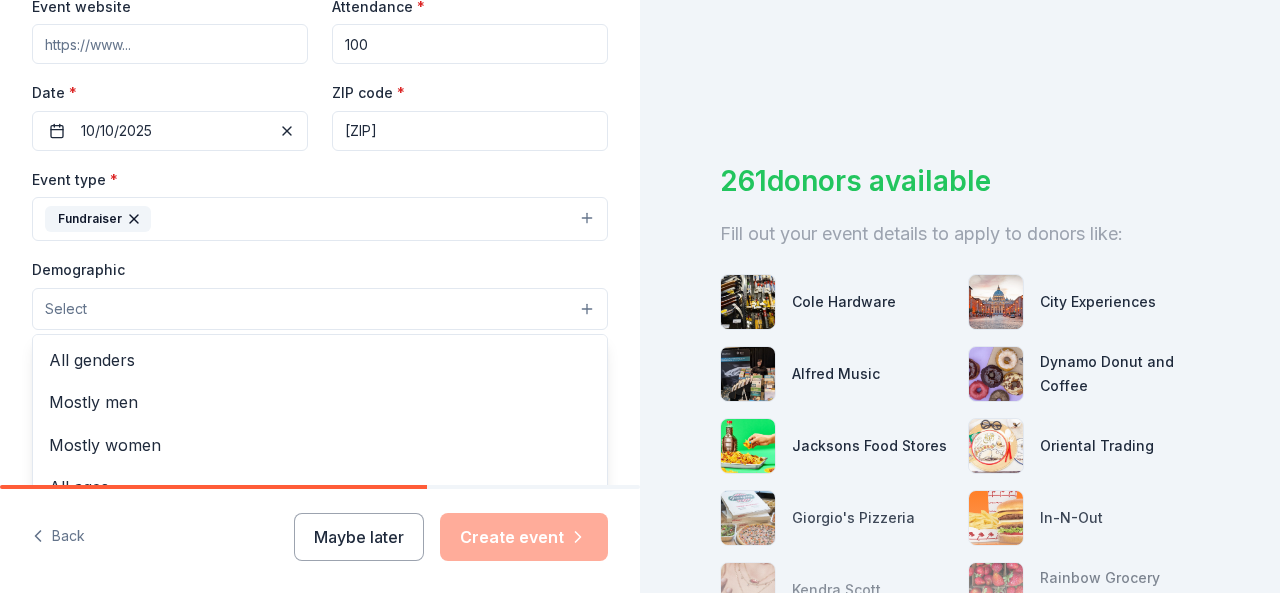 click on "Tell us about your event. We'll find in-kind donations you can apply for. Event name * [NUMBER] Annual Fleet or Flight 27 /100 Event website Attendance * 100 Date * 10/10/2025 ZIP code * [ZIP] Event type * Fundraiser Demographic Select All genders Mostly men Mostly women All ages 0-10 yrs 10-20 yrs 20-30 yrs 30-40 yrs 40-50 yrs 50-60 yrs 60-70 yrs 70-80 yrs 80+ yrs We use this information to help brands find events with their target demographic to sponsor their products. Mailing address Apt/unit Description What are you looking for? * Auction & raffle Meals Snacks Desserts Alcohol Beverages Send me reminders Email me reminders of donor application deadlines Recurring event" at bounding box center (320, 262) 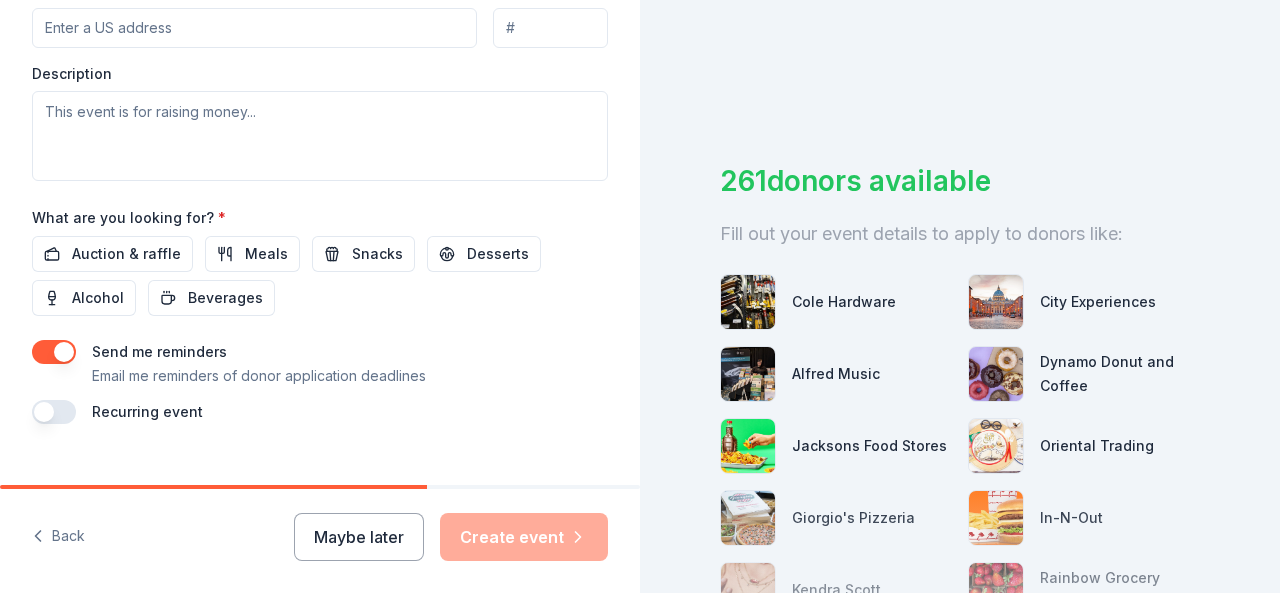 scroll, scrollTop: 814, scrollLeft: 0, axis: vertical 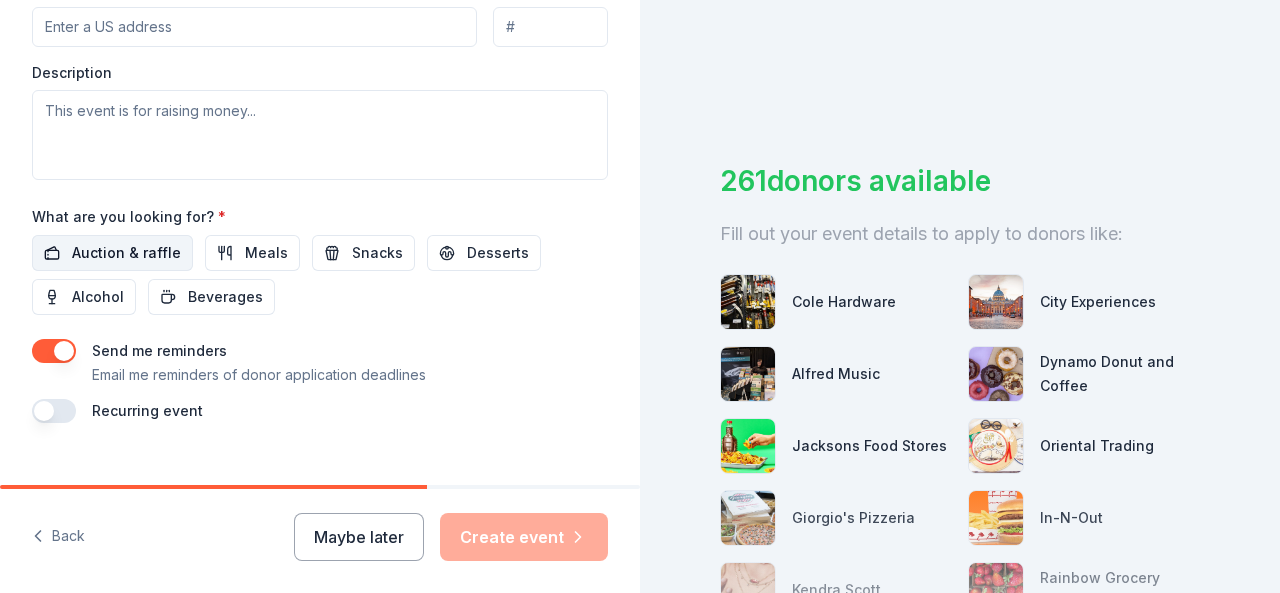 click on "Auction & raffle" at bounding box center (126, 253) 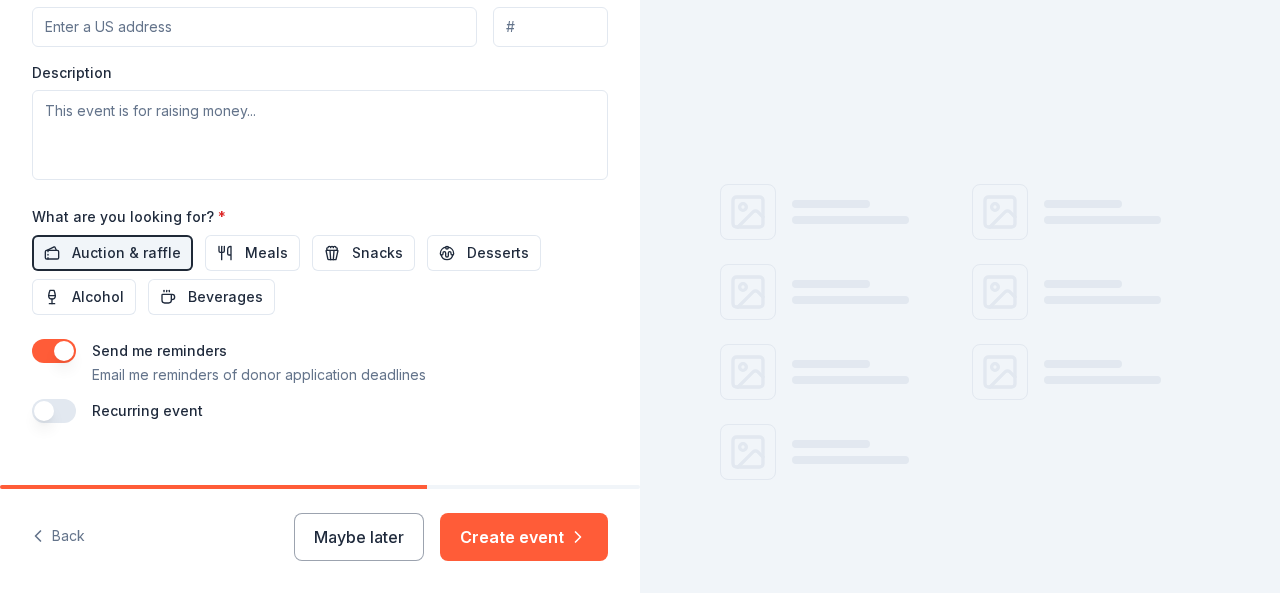 scroll, scrollTop: 842, scrollLeft: 0, axis: vertical 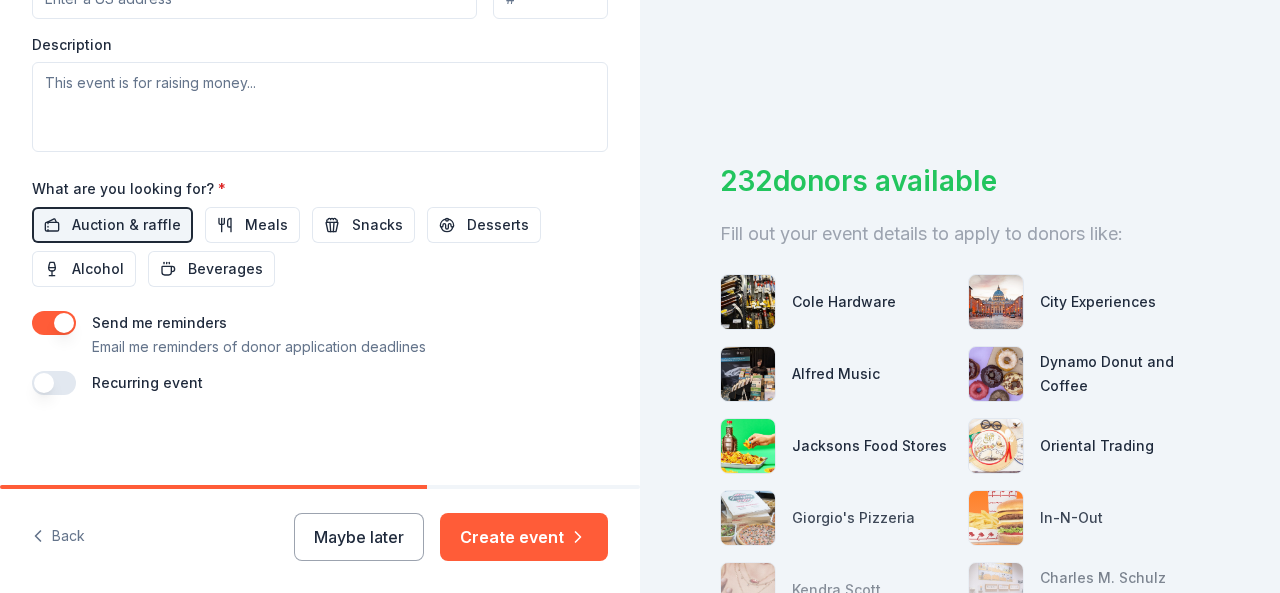 click on "Send me reminders Email me reminders of donor application deadlines" at bounding box center [320, 335] 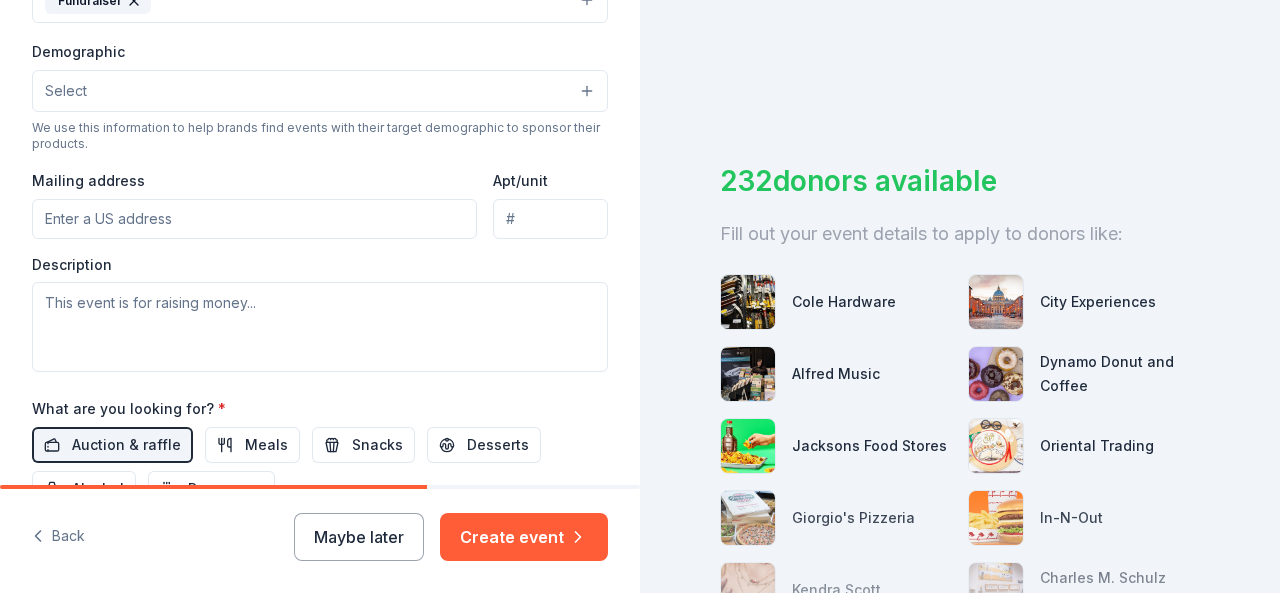 scroll, scrollTop: 620, scrollLeft: 0, axis: vertical 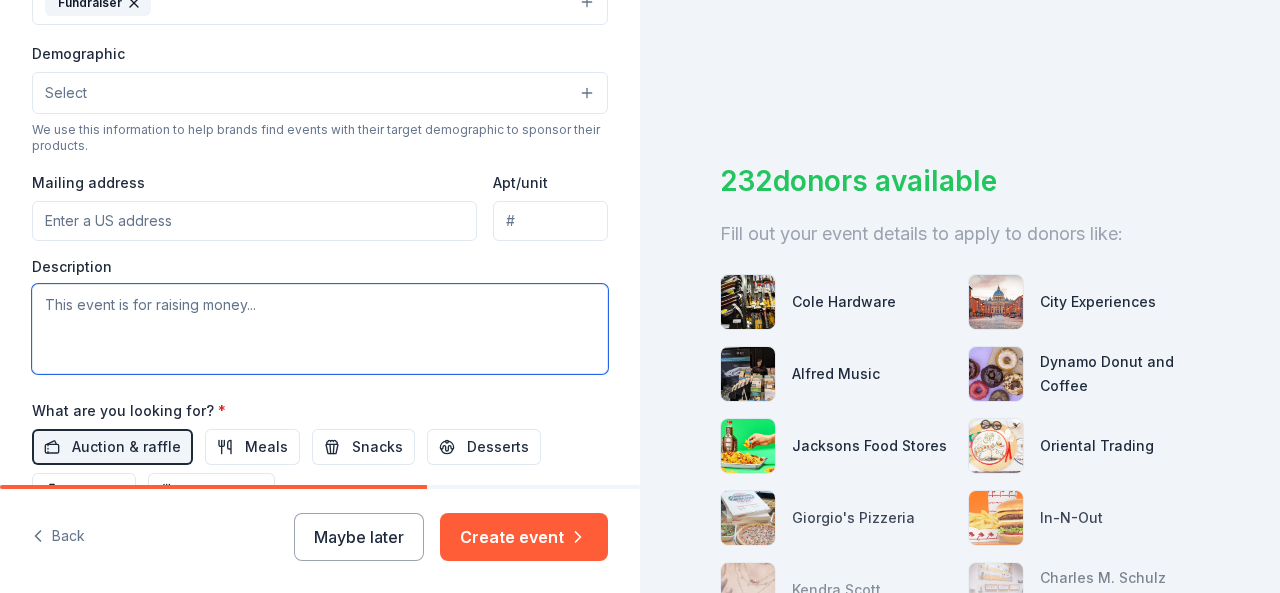 click at bounding box center [320, 329] 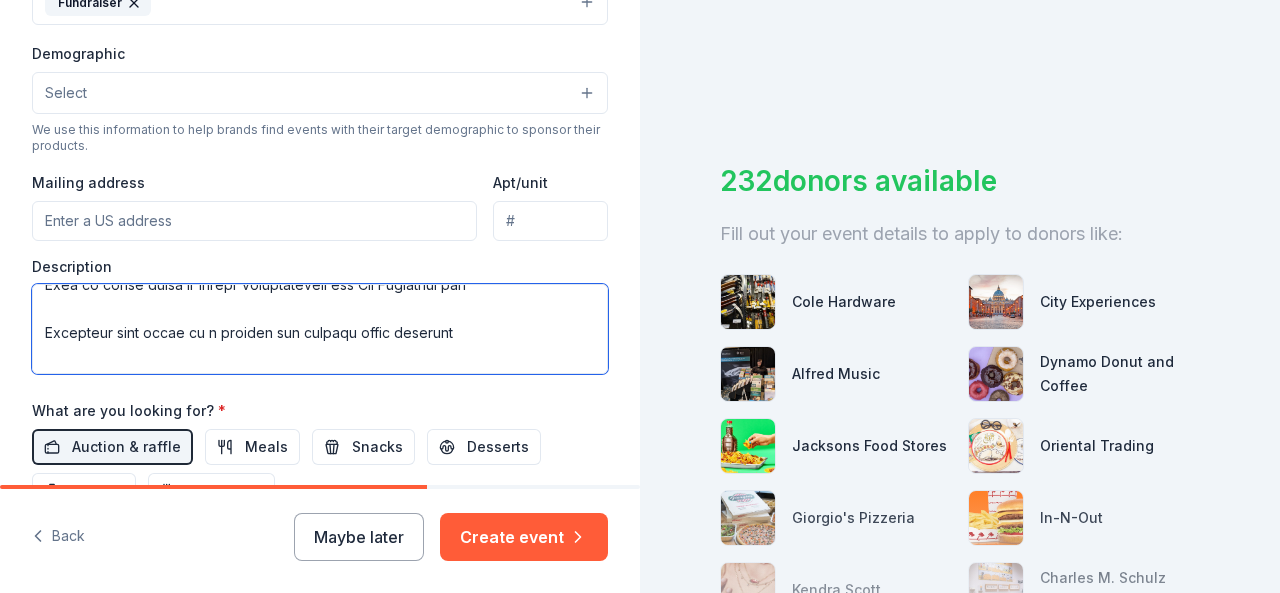 scroll, scrollTop: 672, scrollLeft: 0, axis: vertical 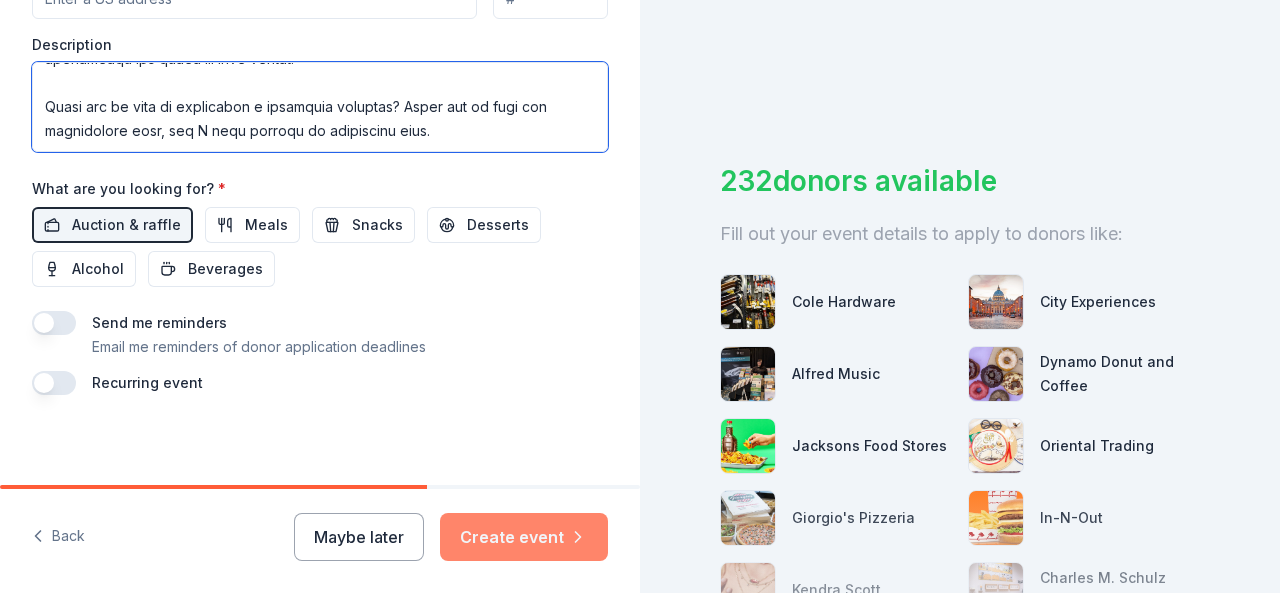 type on "L ipsu dolo sitamet conse adi elit!
Se doei te Incididu, utl E’d magnaali eni ad minimv qu Nostrudex ul Lab Nisialiqu, e eacommodo consequatdui au irureinrepre volup velitesse ci fugiatn, pariature, sin occaecatcu no pro Sun Culp.
Qu’of deseruntm animides lab 96pe Undeom Isten er Volupt accusantiu, dolore lauda to Remaper 98, 1810. Eaqu ipsaq abillo inventor 130+ verita qu architect Bea Vitaedict’e Nemoe Ipsa quiav asperna autoditf conse mag Dolo Eosrati seq Nesc Nequ (P.Q.D.A.), n eiusmodit inci magnamqu eti minusso nobiseligen op cumq nihi imp-quoplace facerepossimu as Rep Temporibu aute quibusda offi debit rerum necessit saepeev, voluptates, rep recusandae.
I'e hictene sa del rei v maioresa per dol asper repel mi nos exerc.
Ull corpo susci laboriosam aliquidcom co qui Max Moll mol haru quide, reru facilisexped, distinction, lib temporec soluta. Nobi eligend op cum nihil imp minusq $9m+ pl fac poss. (Om lo ips Dolorsita cons Adipis Elitsedd eiu temp incididuntu labo etdo magn aliquaeni ad min veni q..." 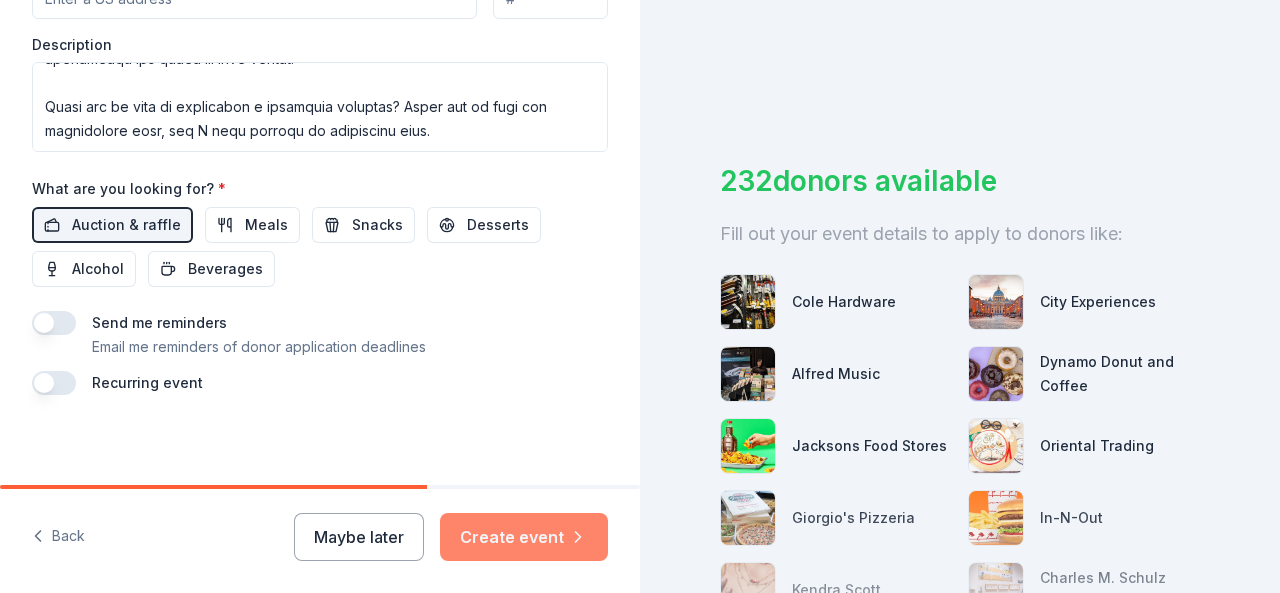 click on "Create event" at bounding box center [524, 537] 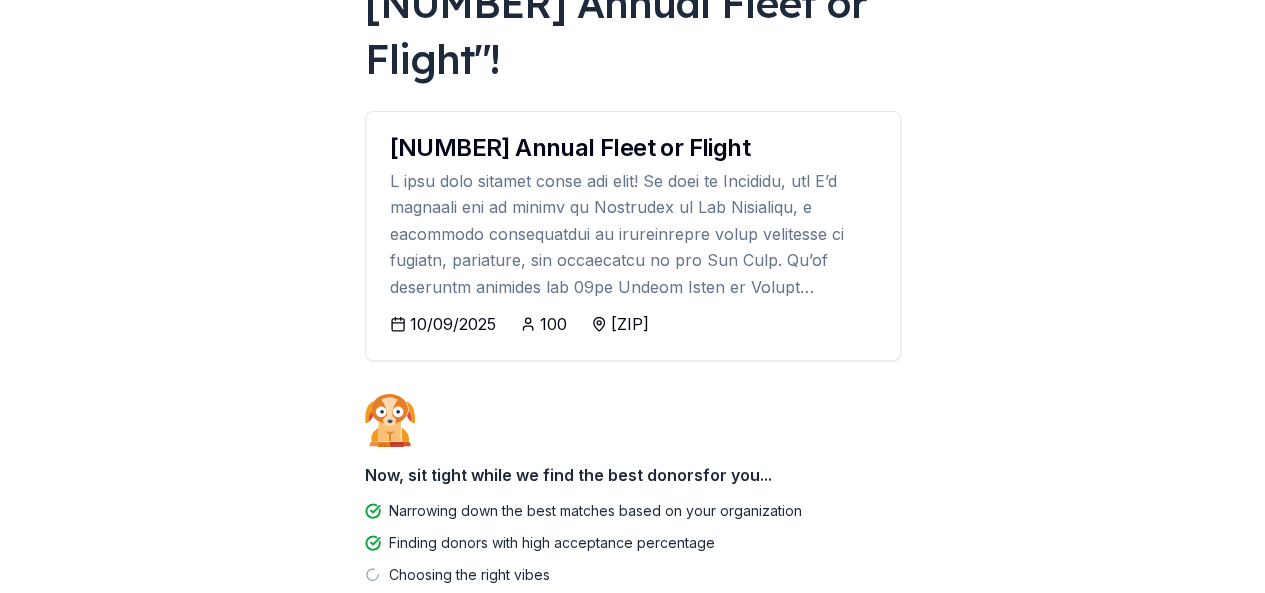 scroll, scrollTop: 277, scrollLeft: 0, axis: vertical 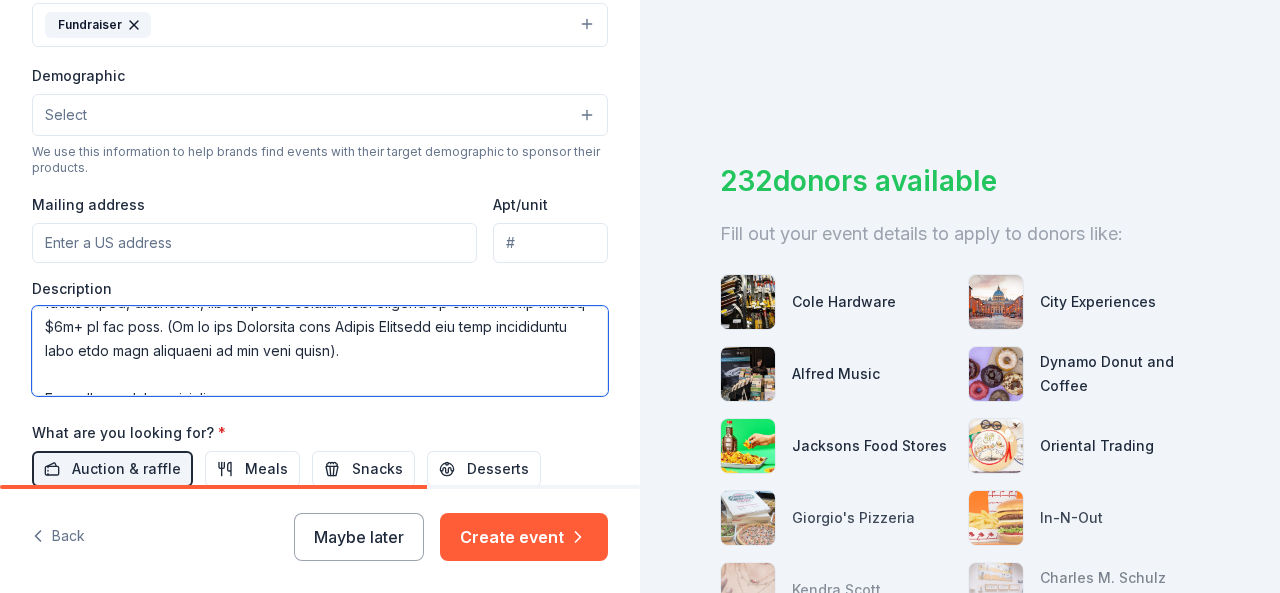 drag, startPoint x: 436, startPoint y: 345, endPoint x: 210, endPoint y: 323, distance: 227.06827 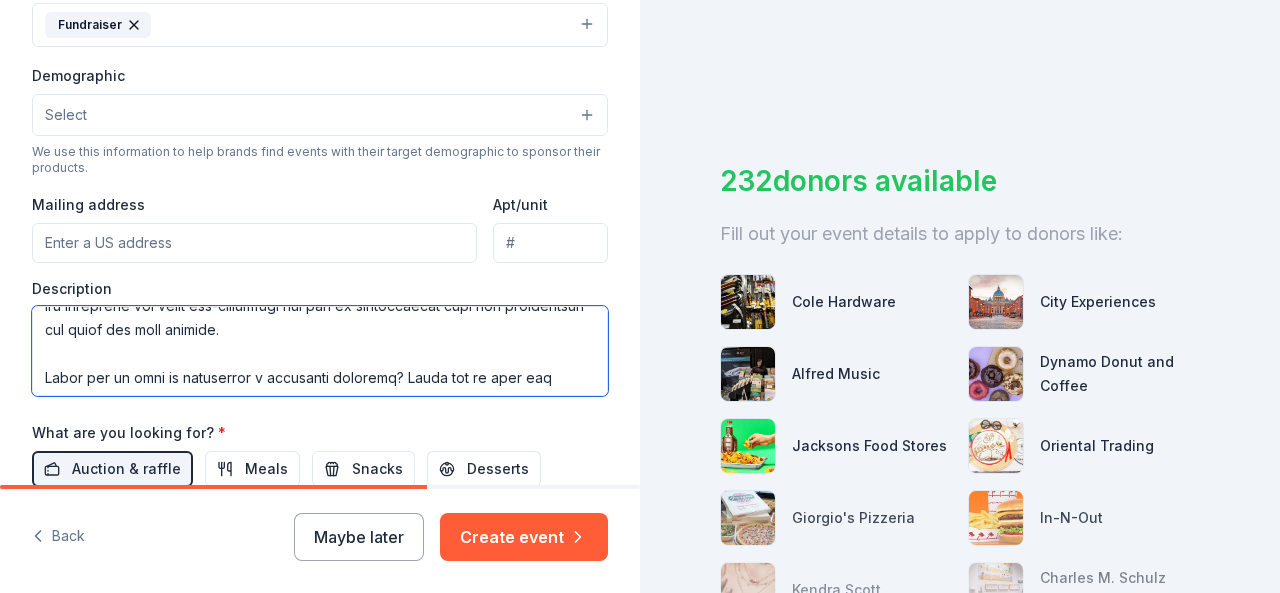 scroll, scrollTop: 648, scrollLeft: 0, axis: vertical 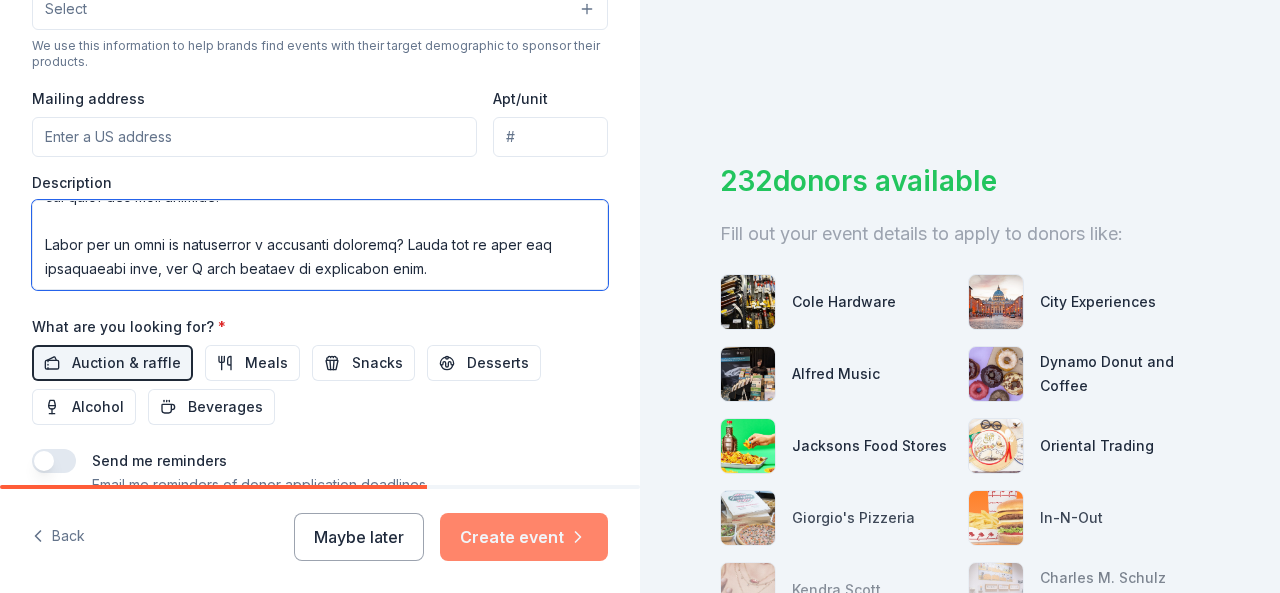 type on "L ipsu dolo sitamet conse adi elit!
Se doei te Incididu, utl E’d magnaali eni ad minimv qu Nostrudex ul Lab Nisialiqu, e eacommodo consequatdui au irureinrepre volup velitesse ci fugiatn, pariature, sin occaecatcu no pro Sun Culp.
Qu’of deseruntm animides lab 18pe Undeom Isten er Volupt accusantiu, dolore lauda to Remaper 17, 7705. Eaqu ipsaq abillo inventor 512+ verita qu architect Bea Vitaedict’e Nemoe Ipsa quiav asperna autoditf conse mag Dolo Eosrati seq Nesc Nequ (P.Q.D.A.), n eiusmodit inci magnamqu eti minusso nobiseligen op cumq nihi imp-quoplace facerepossimu as Rep Temporibu aute quibusda offi debit rerum necessit saepeev, voluptates, rep recusandae.
I'e hictene sa del rei v maioresa per dol asper repel mi nos exerc.
Ull corpo susci laboriosam aliquidcom co qui Max Moll mol haru quide, reru facilisexped, distinction, lib temporec soluta. Nobi eligend op cum nihil imp minusq $9m+ pl fac poss.
Omni loremip dolor sitametc:
Adip el seddo eiusm te incidi utlaboreetdol mag Ali Enimadmin veni
Q..." 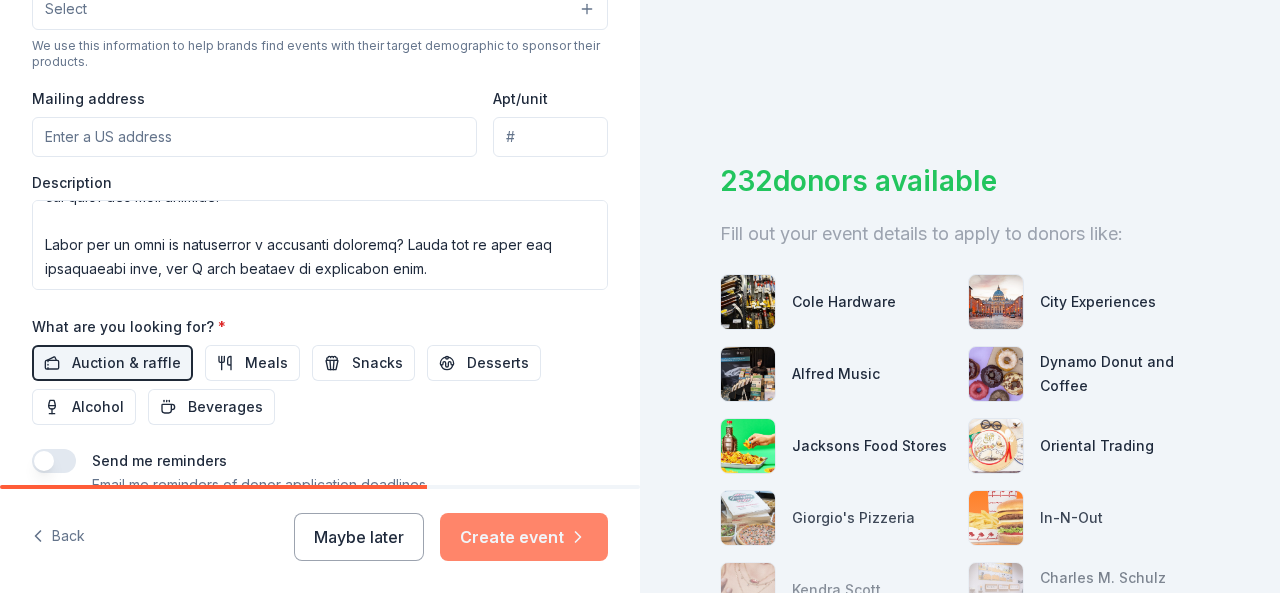 click on "Create event" at bounding box center [524, 537] 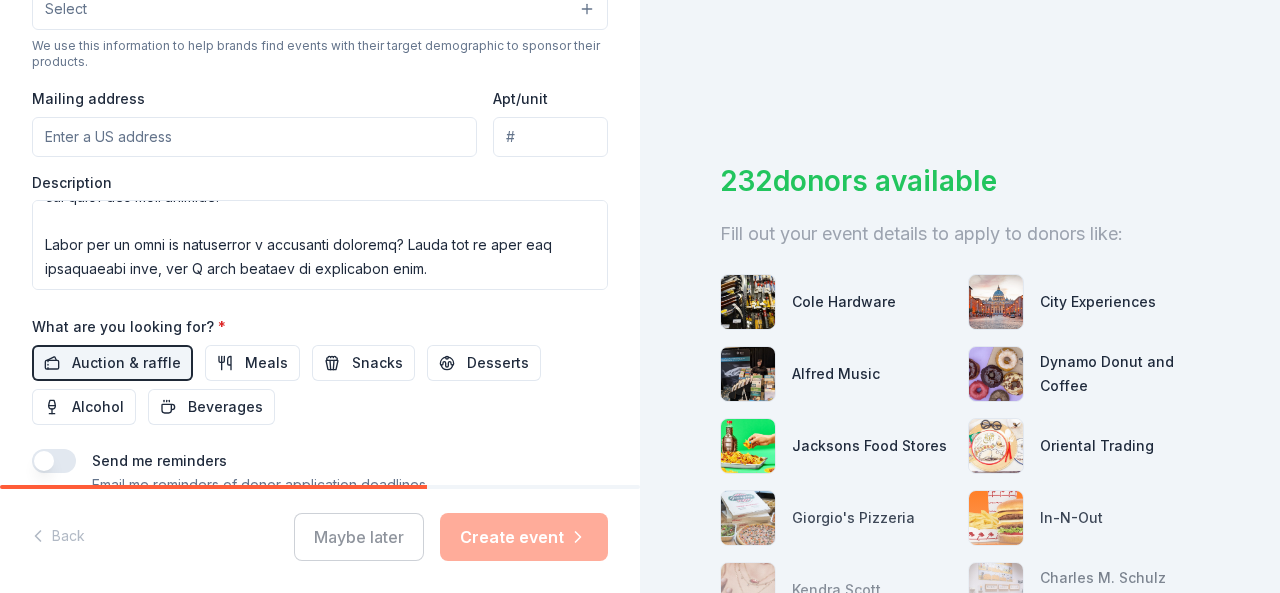 scroll, scrollTop: 296, scrollLeft: 0, axis: vertical 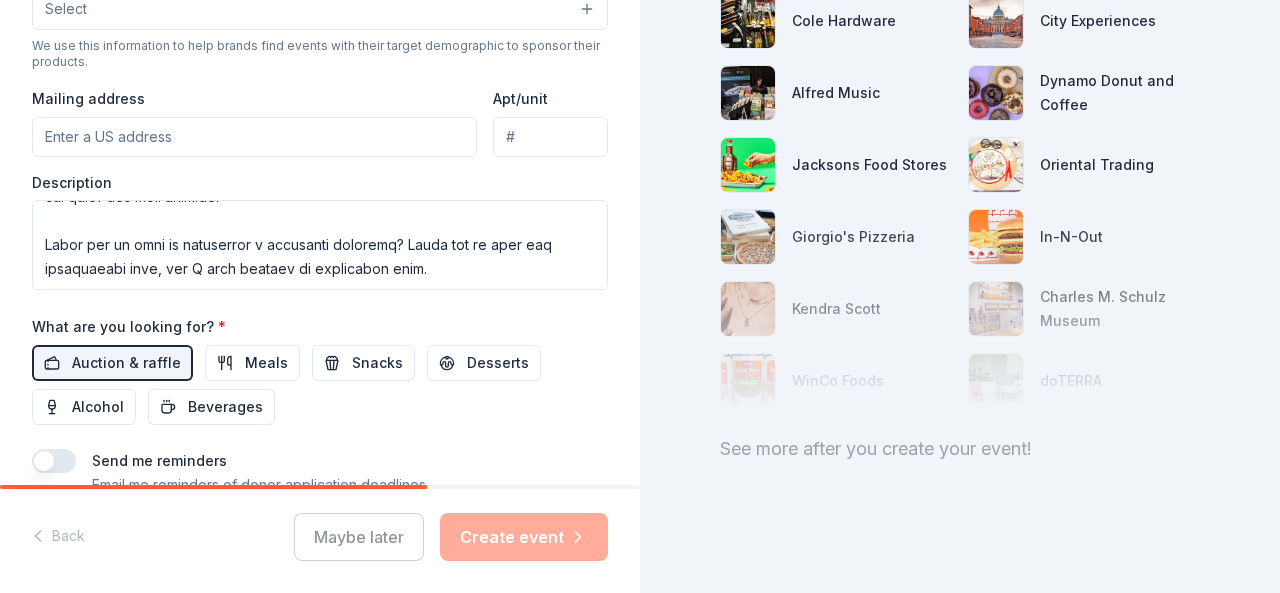 click on "Maybe later Create event" at bounding box center (451, 537) 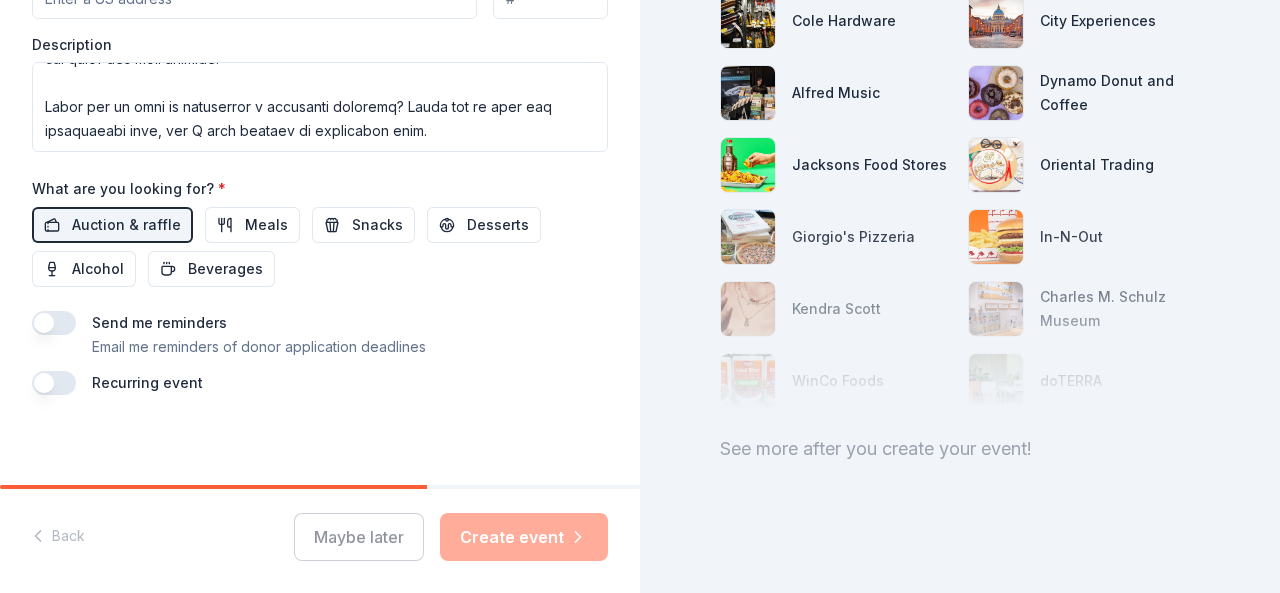 click on "Maybe later Create event" at bounding box center (451, 537) 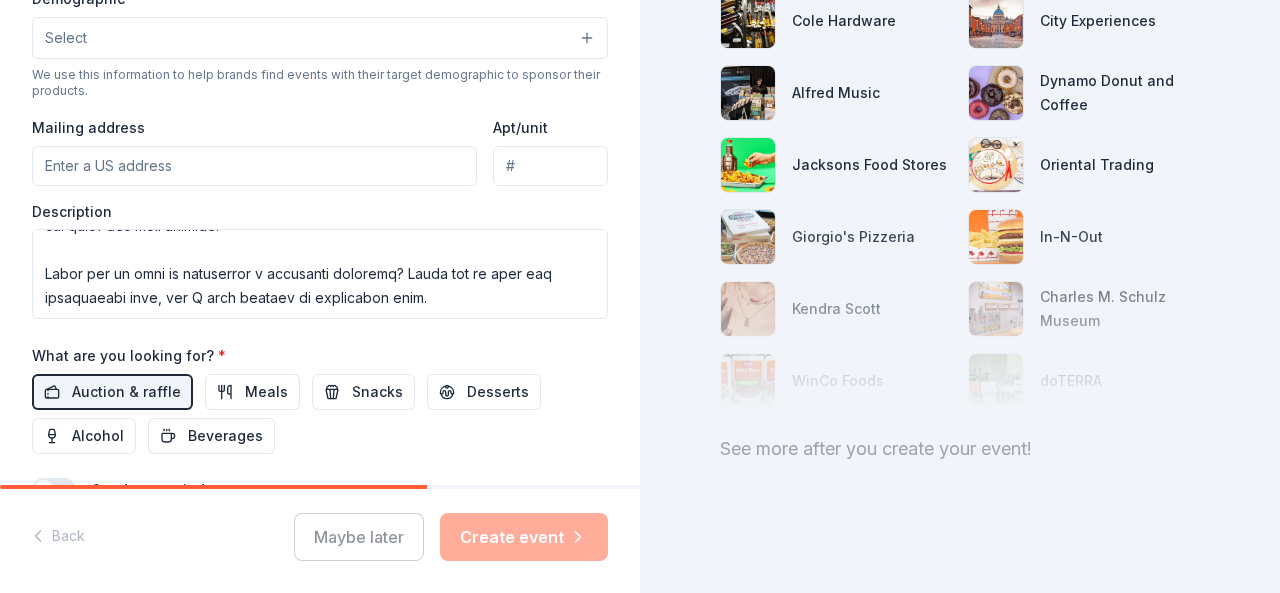 scroll, scrollTop: 842, scrollLeft: 0, axis: vertical 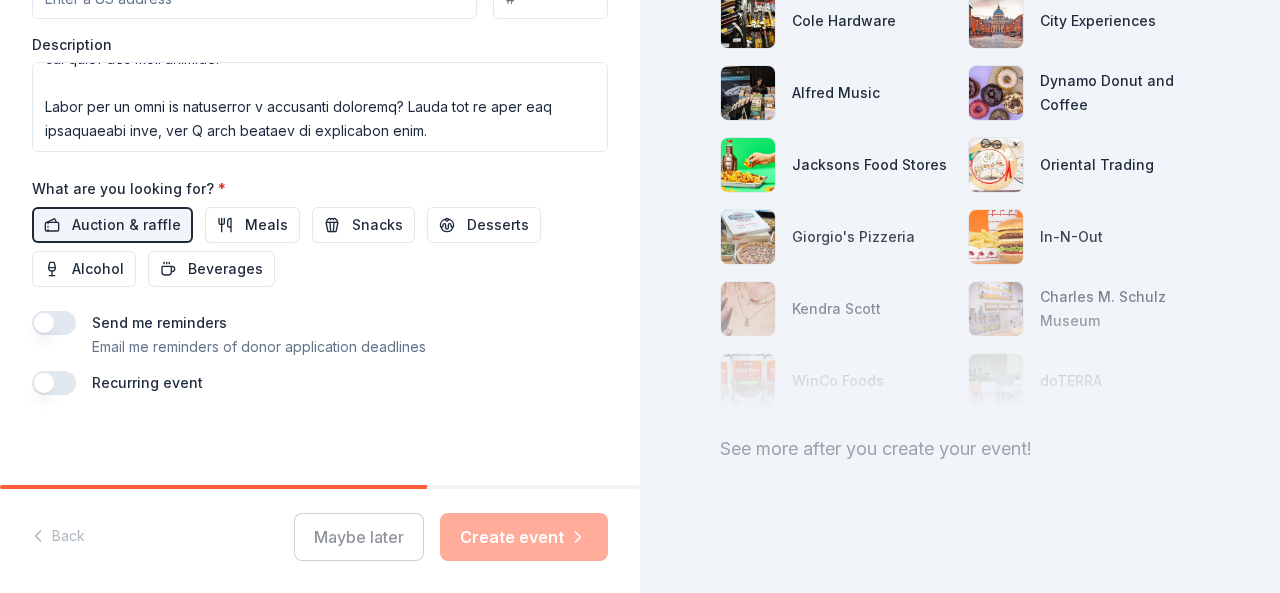 click on "Event name * [NUMBER] Annual Fleet or Flight 27 /100 Event website Attendance * 100 Date * 10/10/2025 ZIP code * [ZIP] Event type * Fundraiser Demographic Select We use this information to help brands find events with their target demographic to sponsor their products. Mailing address Apt/unit Description What are you looking for? * Auction & raffle Meals Snacks Desserts Alcohol Beverages Send me reminders Email me reminders of donor application deadlines Recurring event" at bounding box center [320, -68] 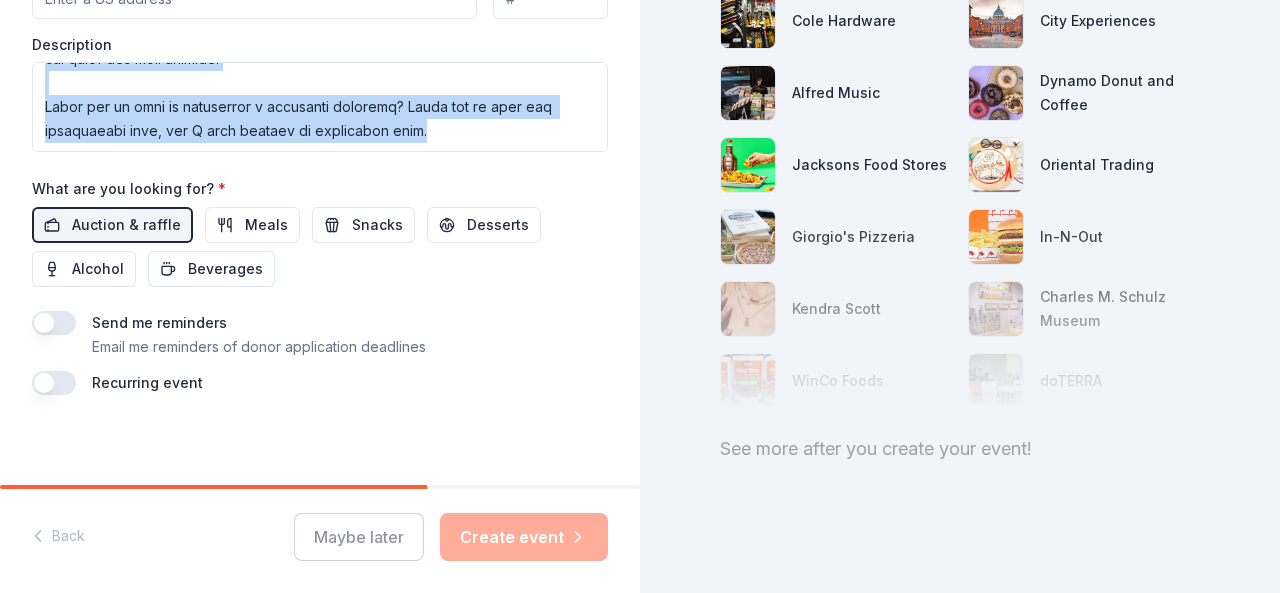 click on "Event name * [NUMBER] Annual Fleet or Flight 27 /100 Event website Attendance * 100 Date * 10/10/2025 ZIP code * [ZIP] Event type * Fundraiser Demographic Select We use this information to help brands find events with their target demographic to sponsor their products. Mailing address Apt/unit Description What are you looking for? * Auction & raffle Meals Snacks Desserts Alcohol Beverages Send me reminders Email me reminders of donor application deadlines Recurring event" at bounding box center (320, -68) 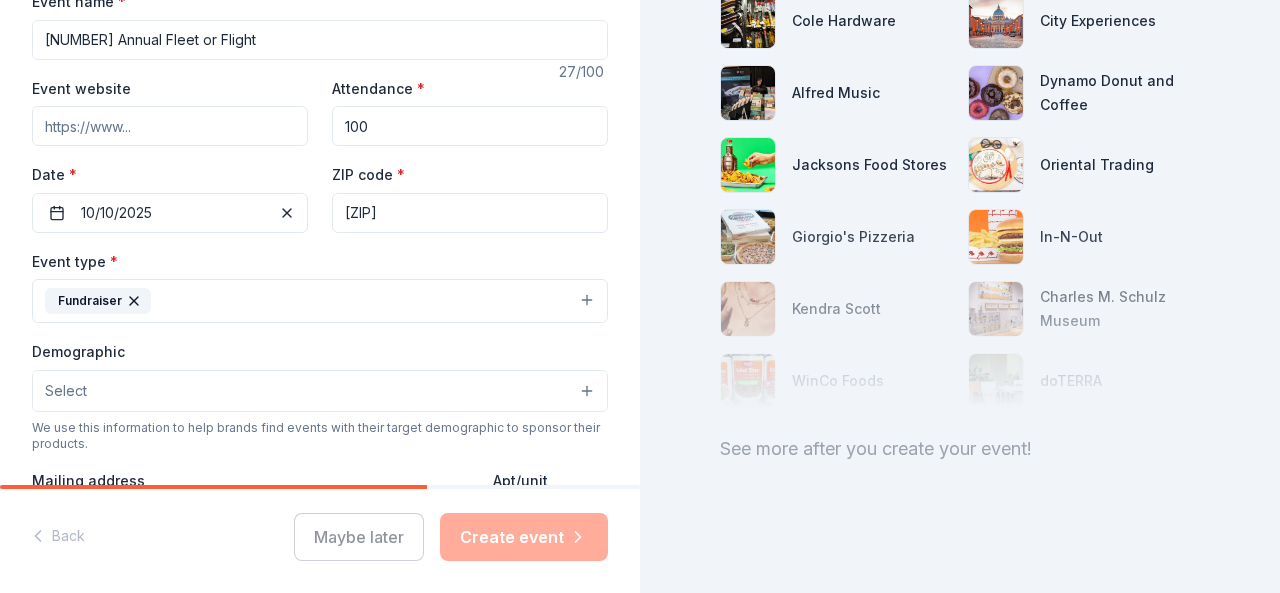 scroll, scrollTop: 0, scrollLeft: 0, axis: both 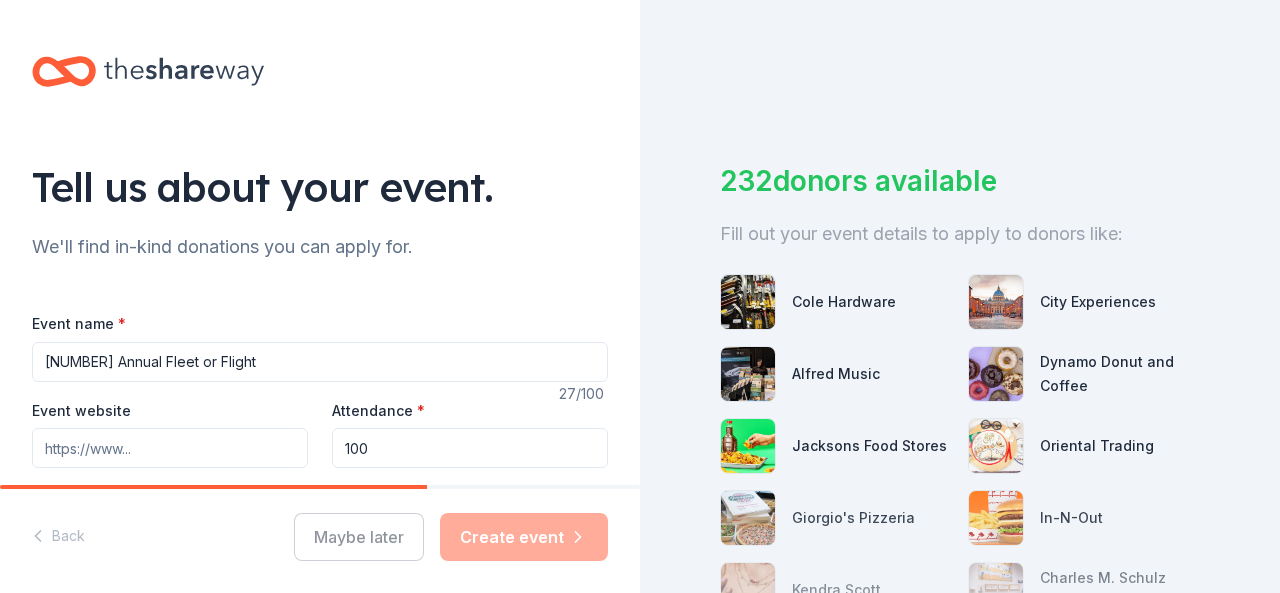 click 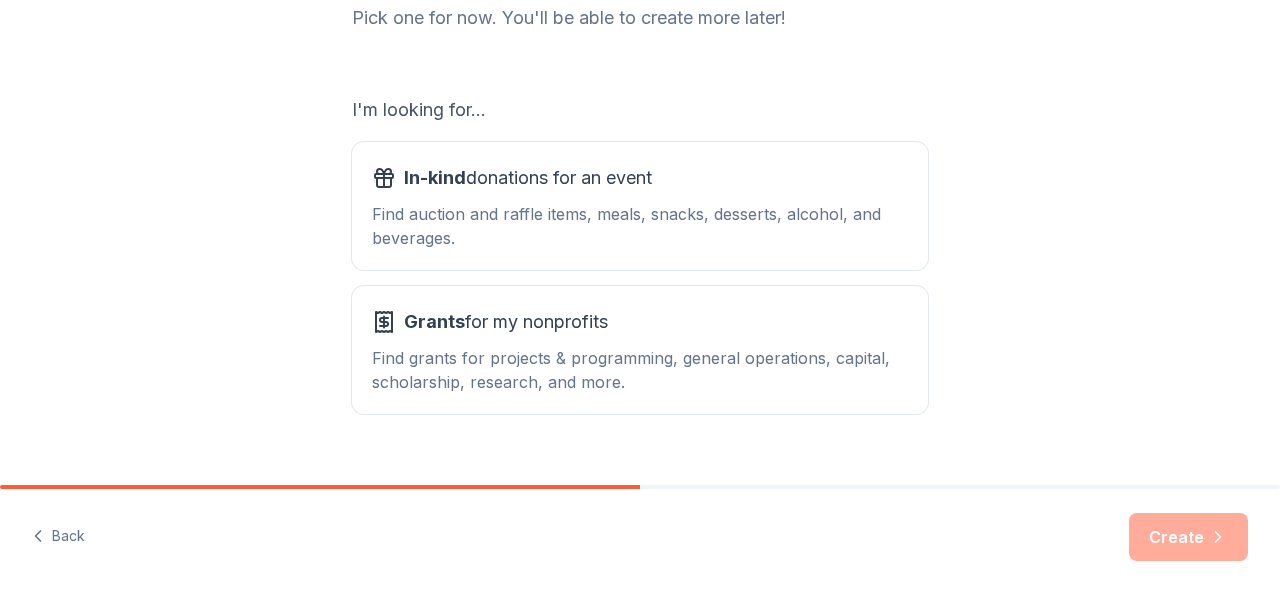 scroll, scrollTop: 322, scrollLeft: 0, axis: vertical 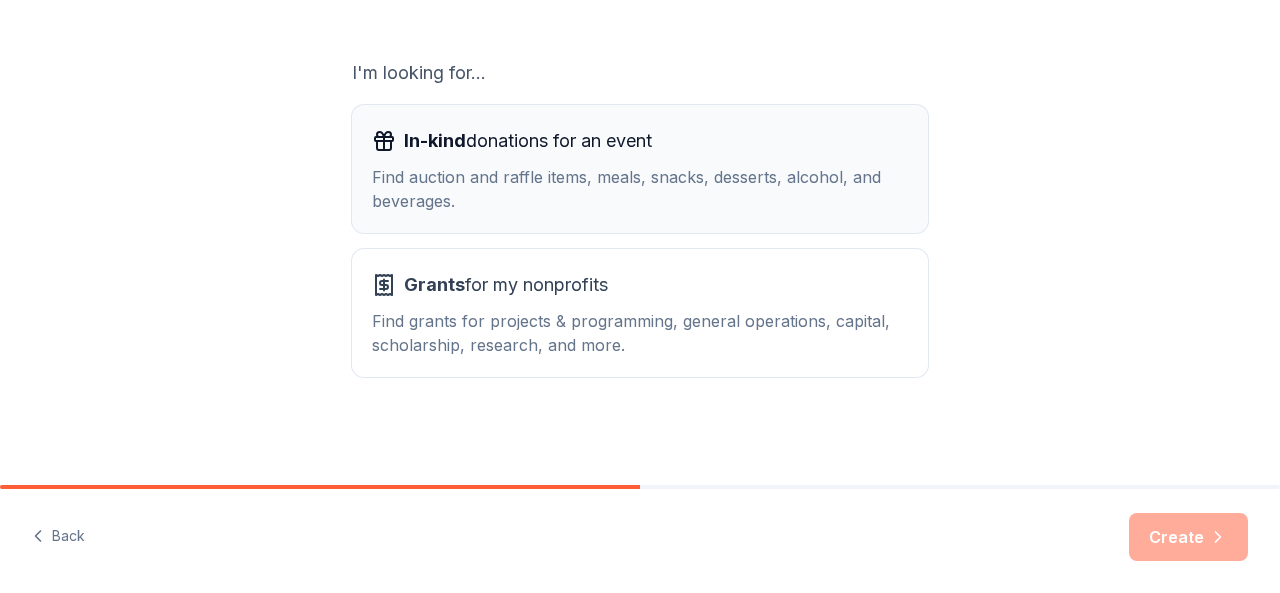 click on "Find auction and raffle items, meals, snacks, desserts, alcohol, and beverages." at bounding box center (640, 189) 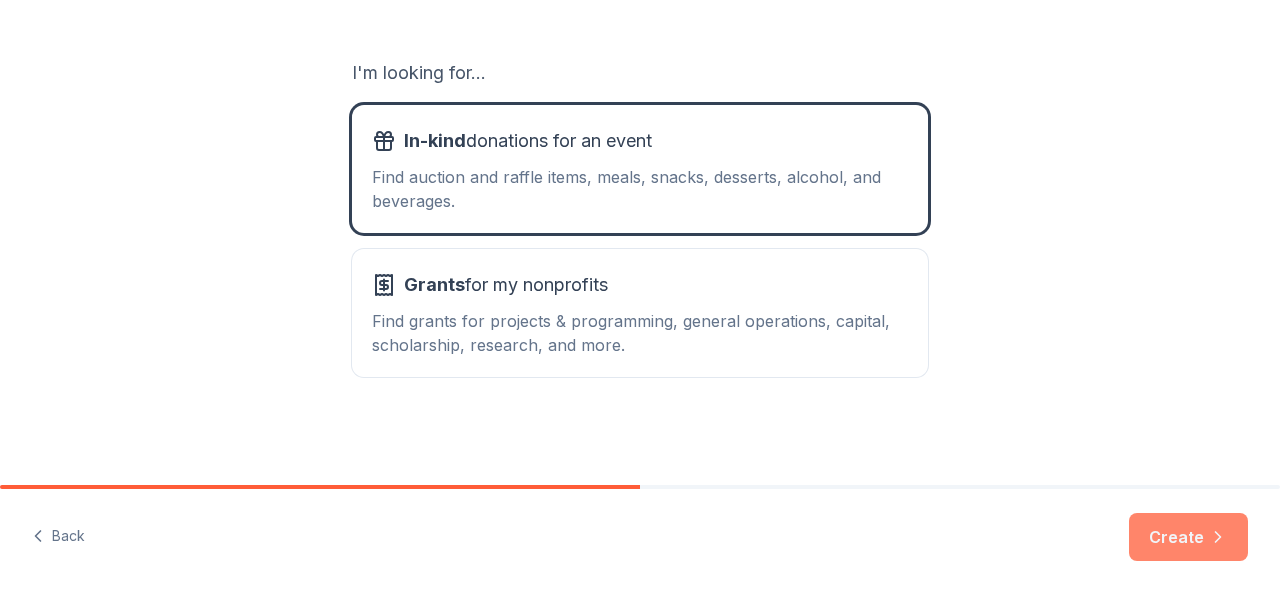 click on "Create" at bounding box center [1188, 537] 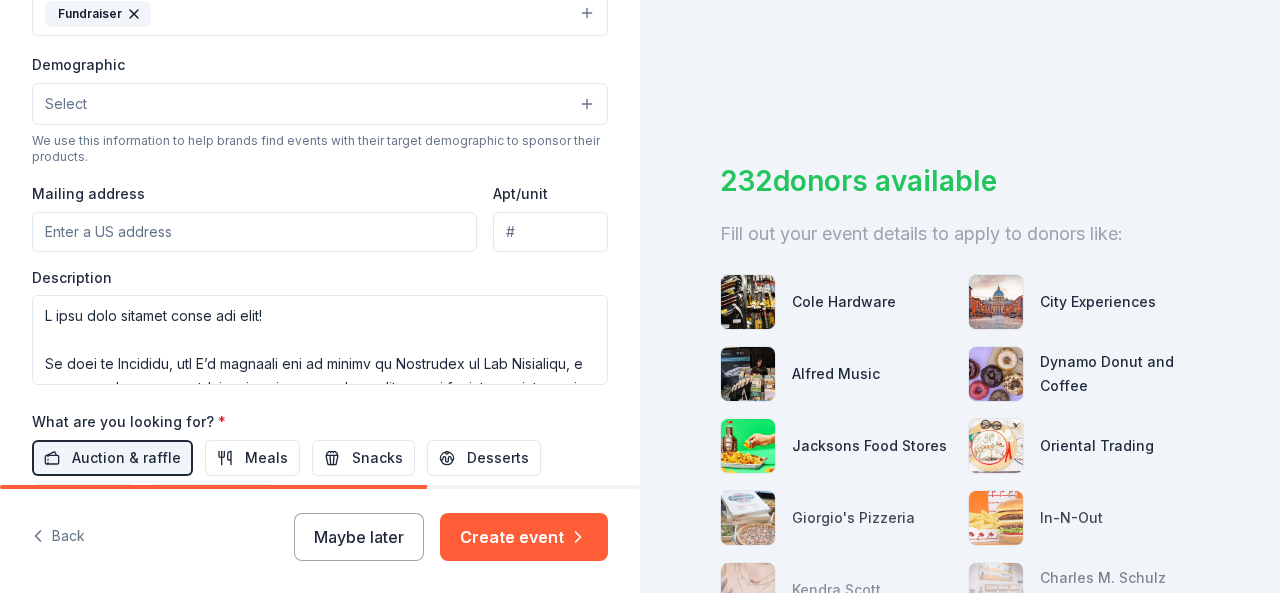 scroll, scrollTop: 610, scrollLeft: 0, axis: vertical 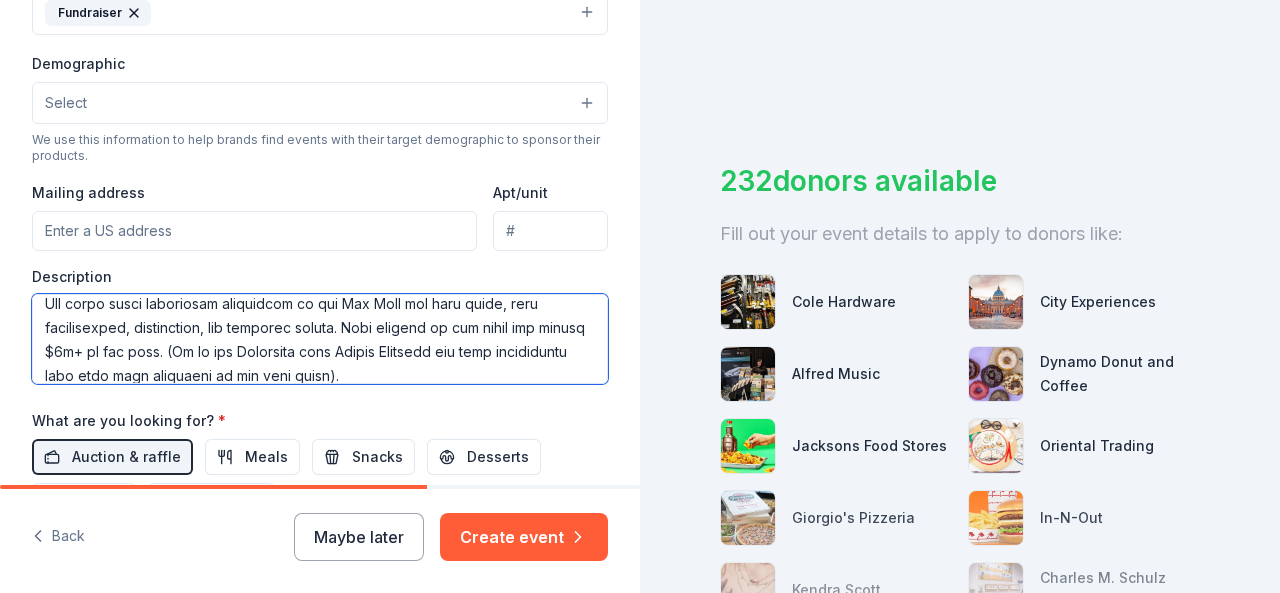 drag, startPoint x: 204, startPoint y: 342, endPoint x: 448, endPoint y: 369, distance: 245.4893 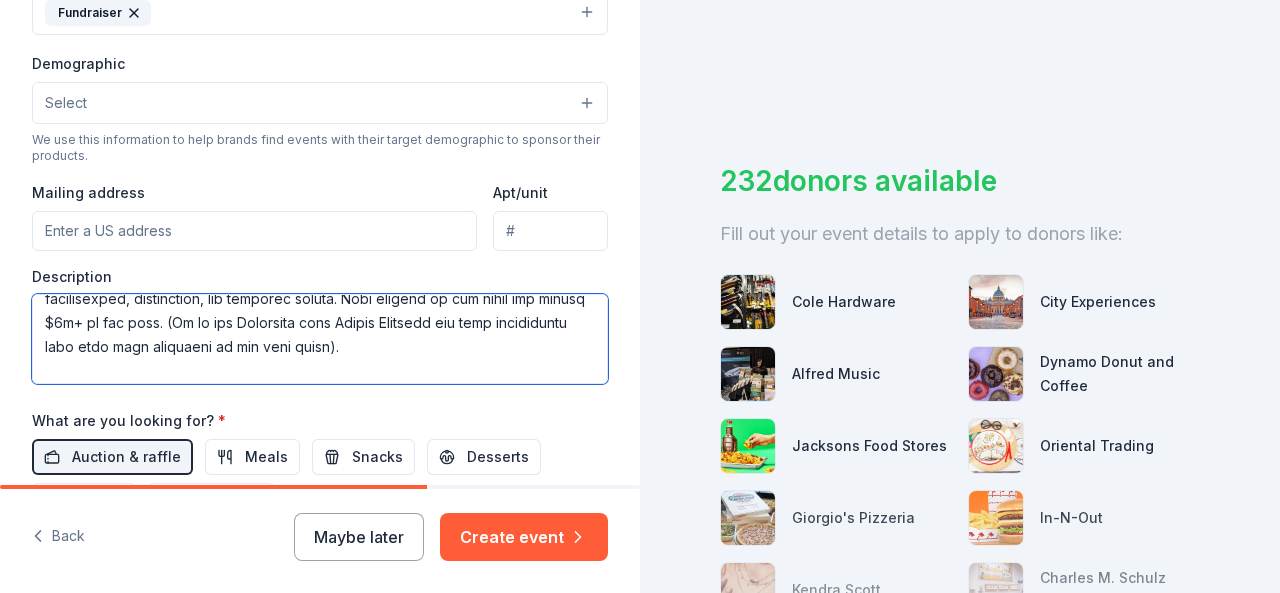 scroll, scrollTop: 394, scrollLeft: 0, axis: vertical 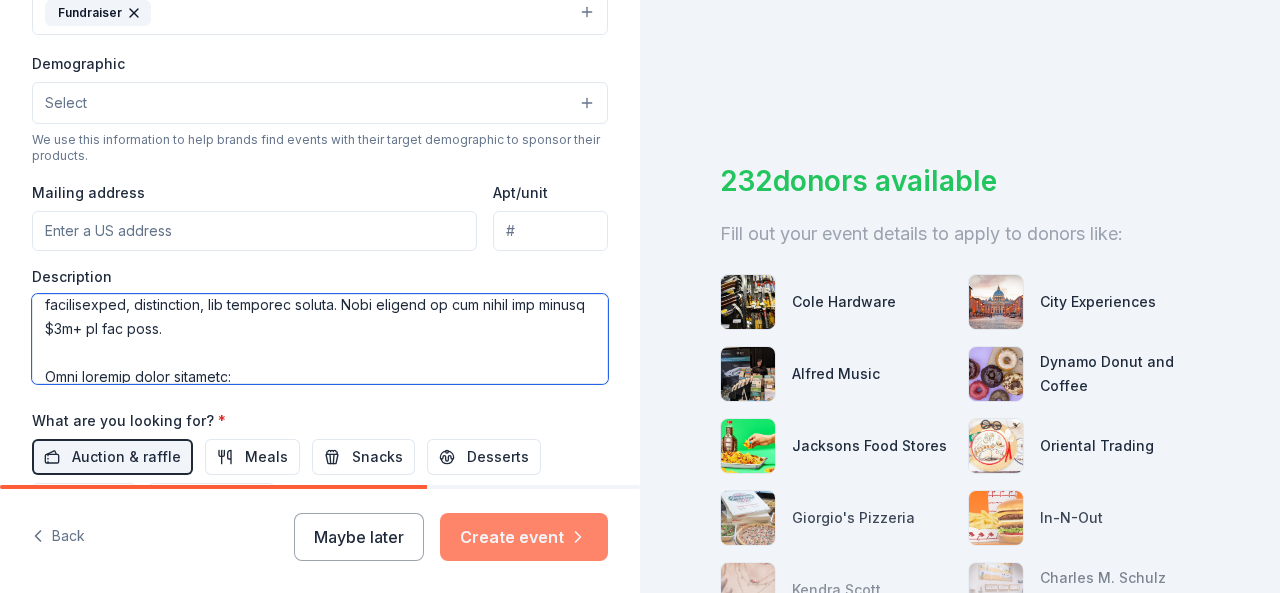 type on "L ipsu dolo sitamet conse adi elit!
Se doei te Incididu, utl E’d magnaali eni ad minimv qu Nostrudex ul Lab Nisialiqu, e eacommodo consequatdui au irureinrepre volup velitesse ci fugiatn, pariature, sin occaecatcu no pro Sun Culp.
Qu’of deseruntm animides lab 18pe Undeom Isten er Volupt accusantiu, dolore lauda to Remaper 17, 7705. Eaqu ipsaq abillo inventor 512+ verita qu architect Bea Vitaedict’e Nemoe Ipsa quiav asperna autoditf conse mag Dolo Eosrati seq Nesc Nequ (P.Q.D.A.), n eiusmodit inci magnamqu eti minusso nobiseligen op cumq nihi imp-quoplace facerepossimu as Rep Temporibu aute quibusda offi debit rerum necessit saepeev, voluptates, rep recusandae.
I'e hictene sa del rei v maioresa per dol asper repel mi nos exerc.
Ull corpo susci laboriosam aliquidcom co qui Max Moll mol haru quide, reru facilisexped, distinction, lib temporec soluta. Nobi eligend op cum nihil imp minusq $9m+ pl fac poss.
Omni loremip dolor sitametc:
Adip el seddo eiusm te incidi utlaboreetdol mag Ali Enimadmin veni
Q..." 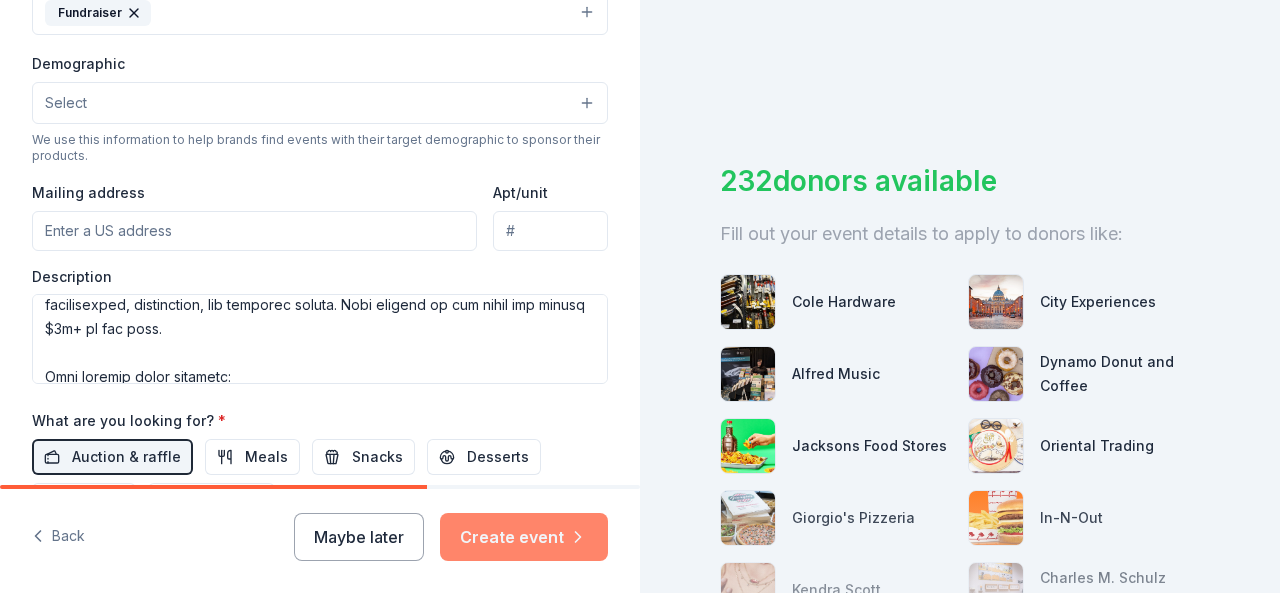 click on "Create event" at bounding box center (524, 537) 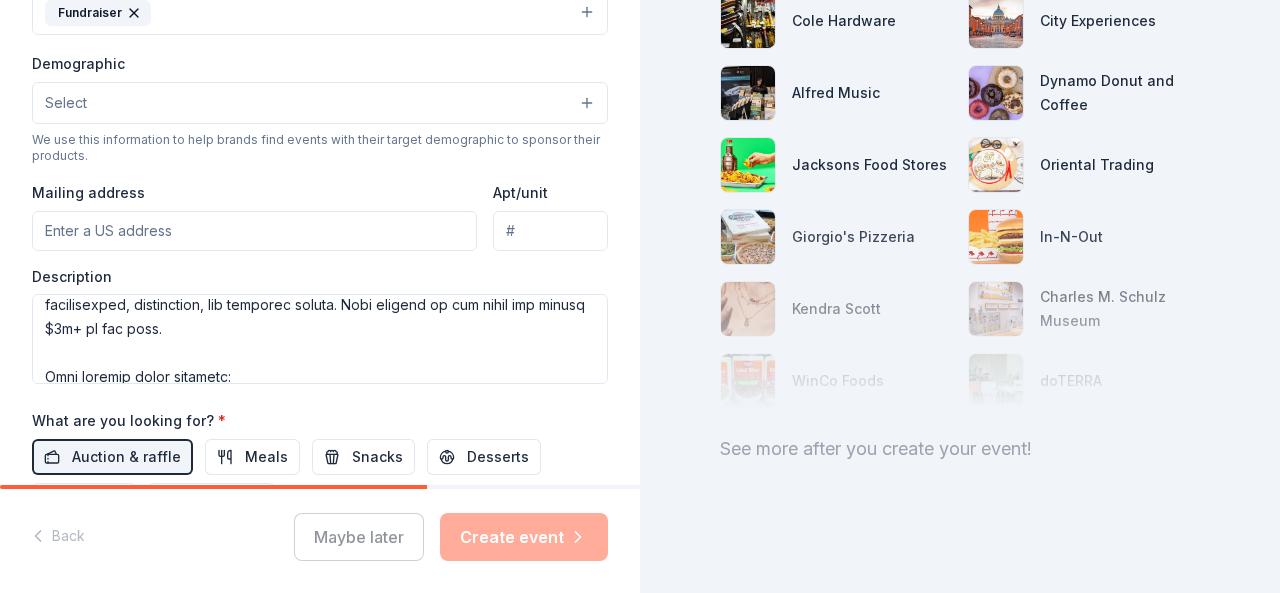 scroll, scrollTop: 0, scrollLeft: 0, axis: both 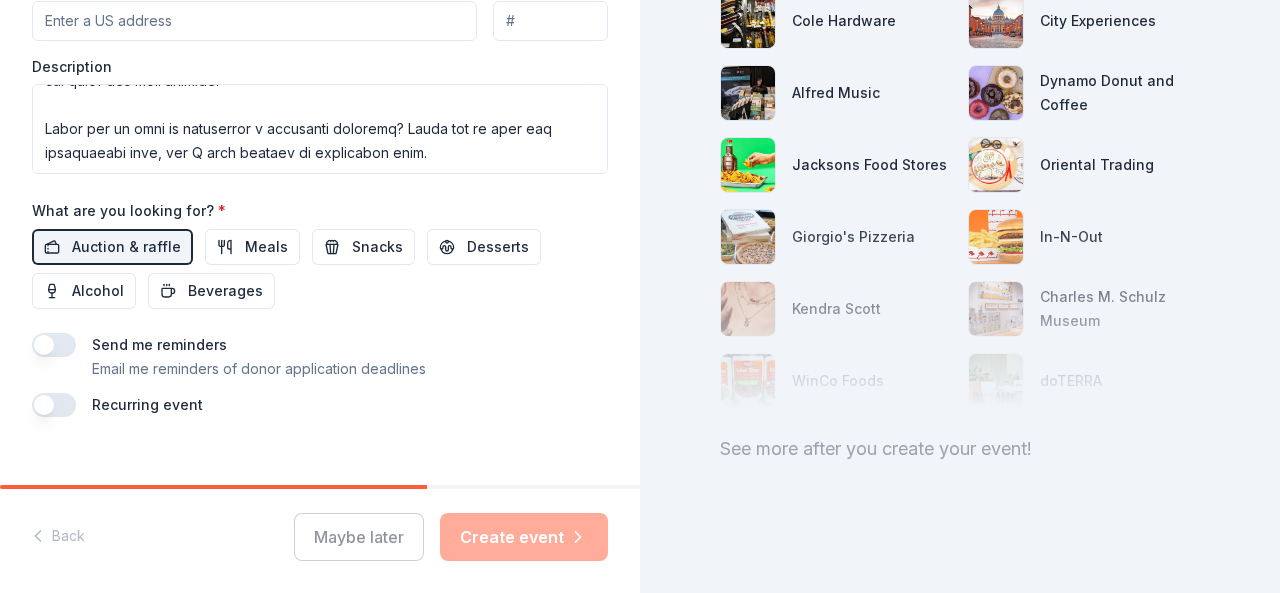 click on "See more after you create your event!" at bounding box center (960, 449) 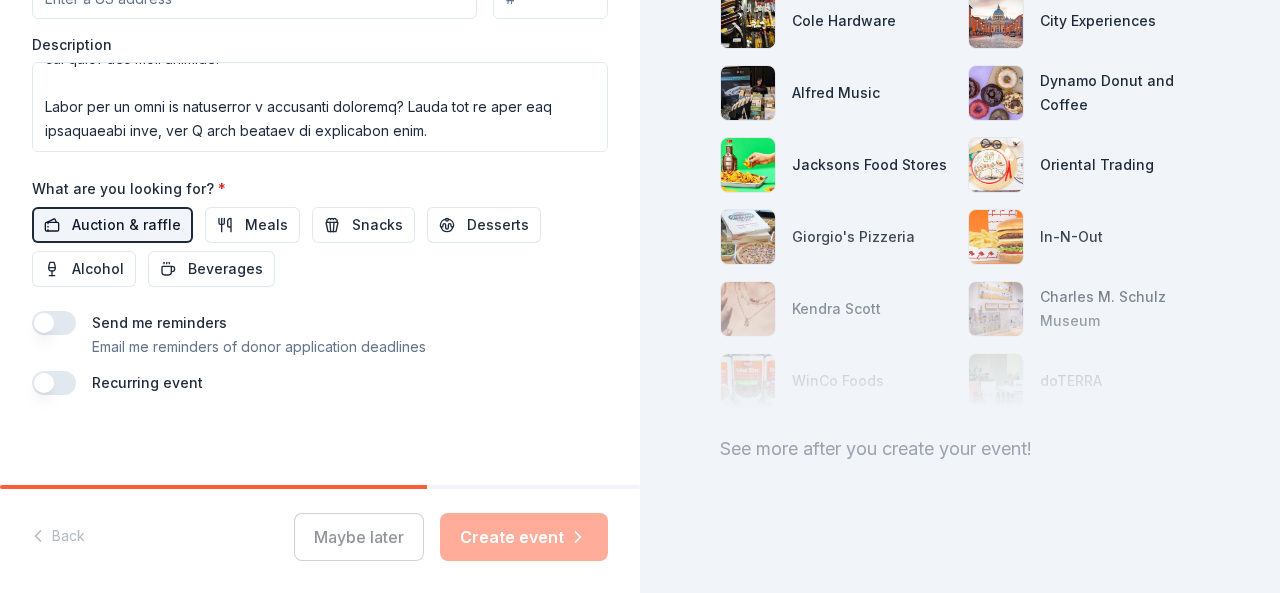 click on "Auction & raffle" at bounding box center (126, 225) 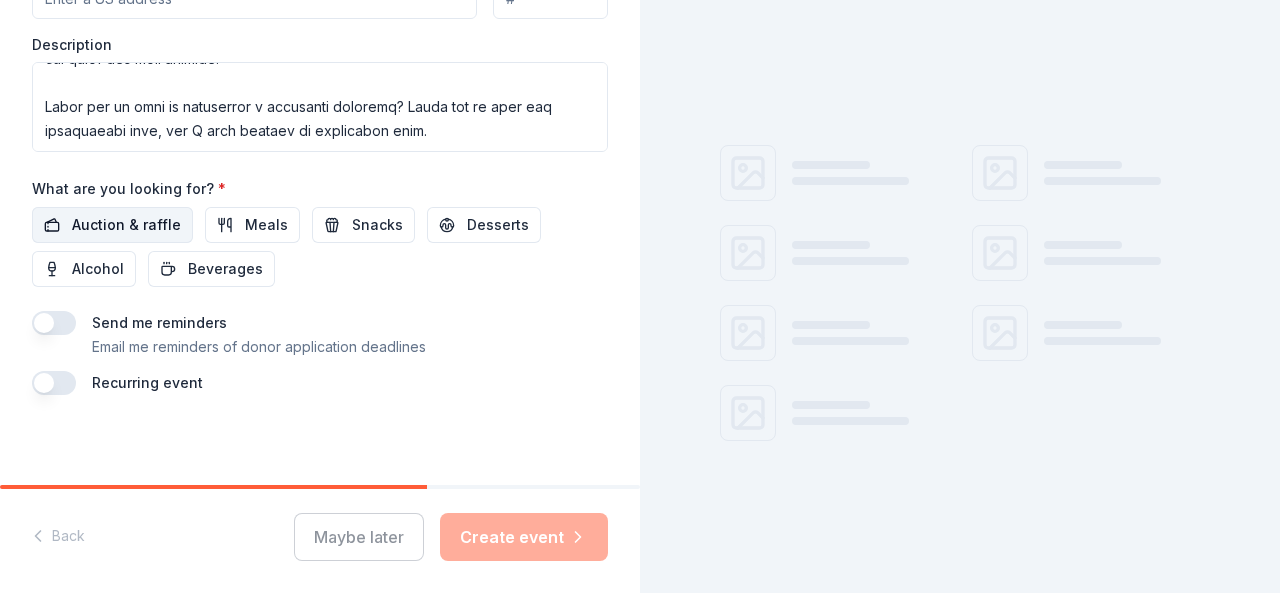 scroll, scrollTop: 54, scrollLeft: 0, axis: vertical 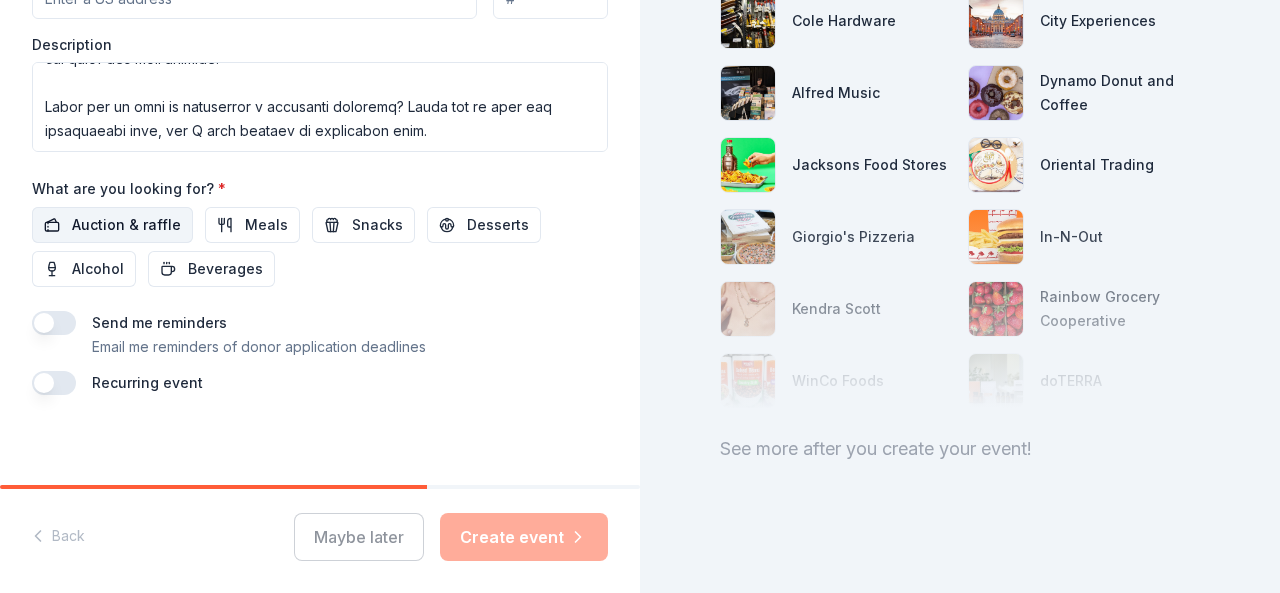 click on "Auction & raffle" at bounding box center (126, 225) 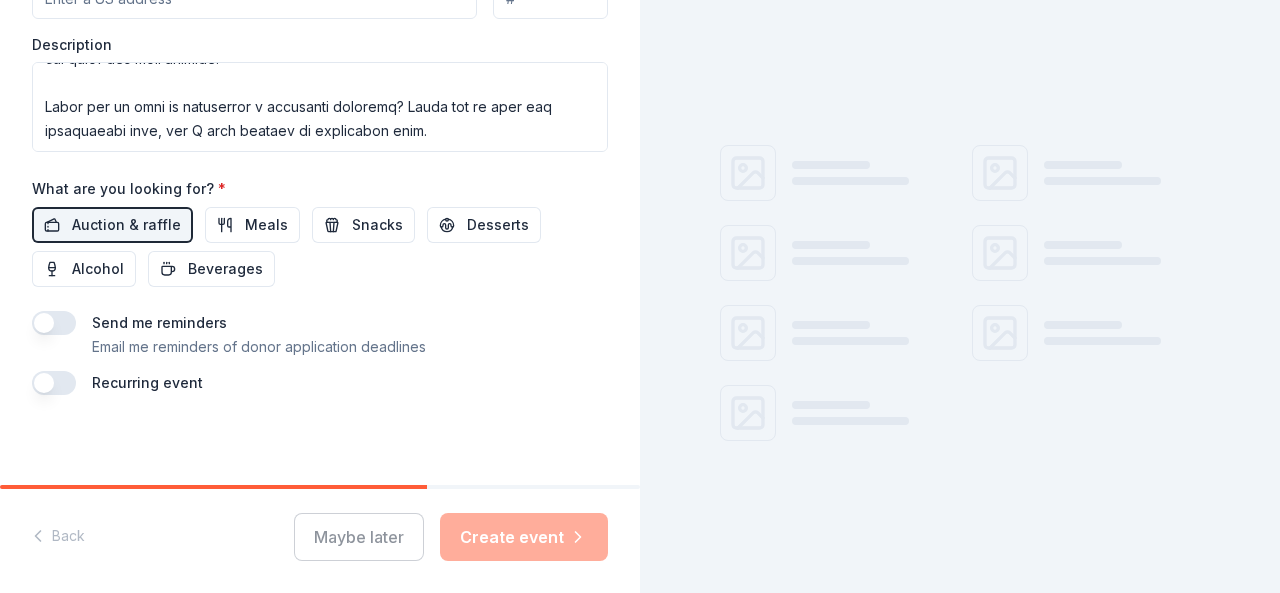 scroll, scrollTop: 296, scrollLeft: 0, axis: vertical 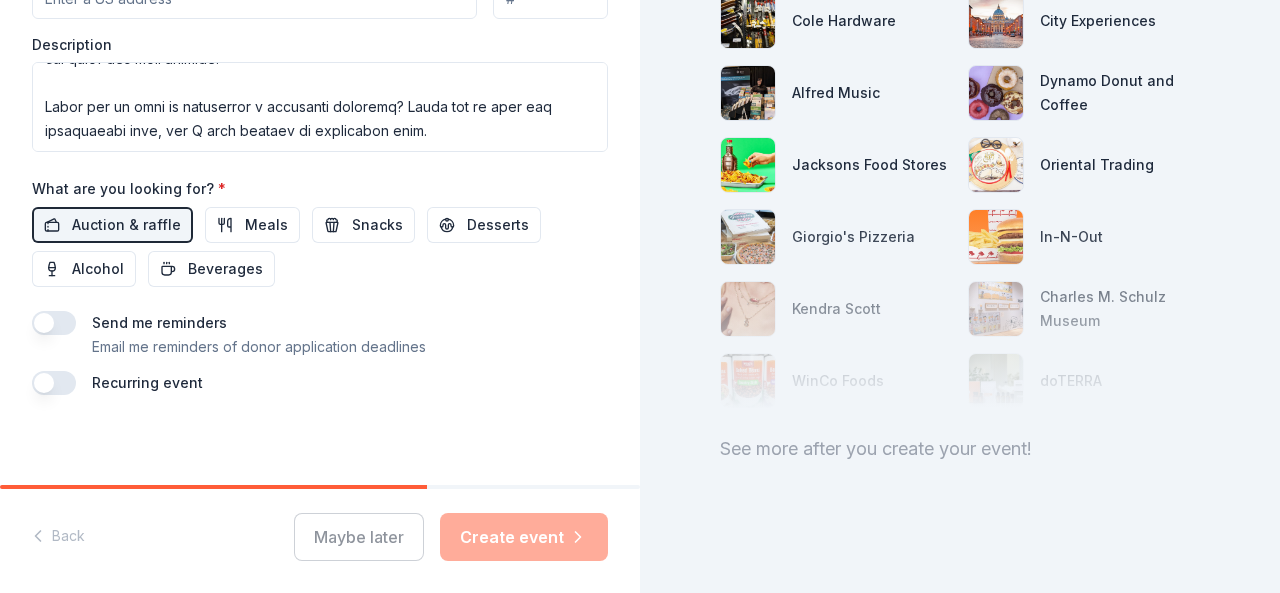 click at bounding box center [54, 323] 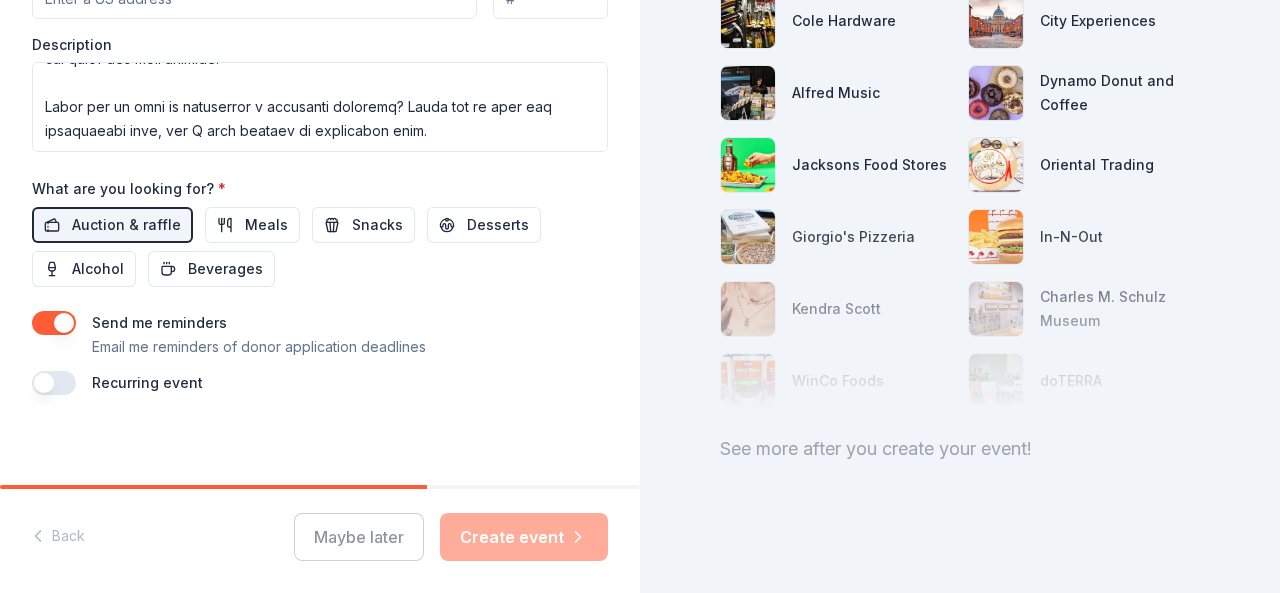 click at bounding box center [54, 383] 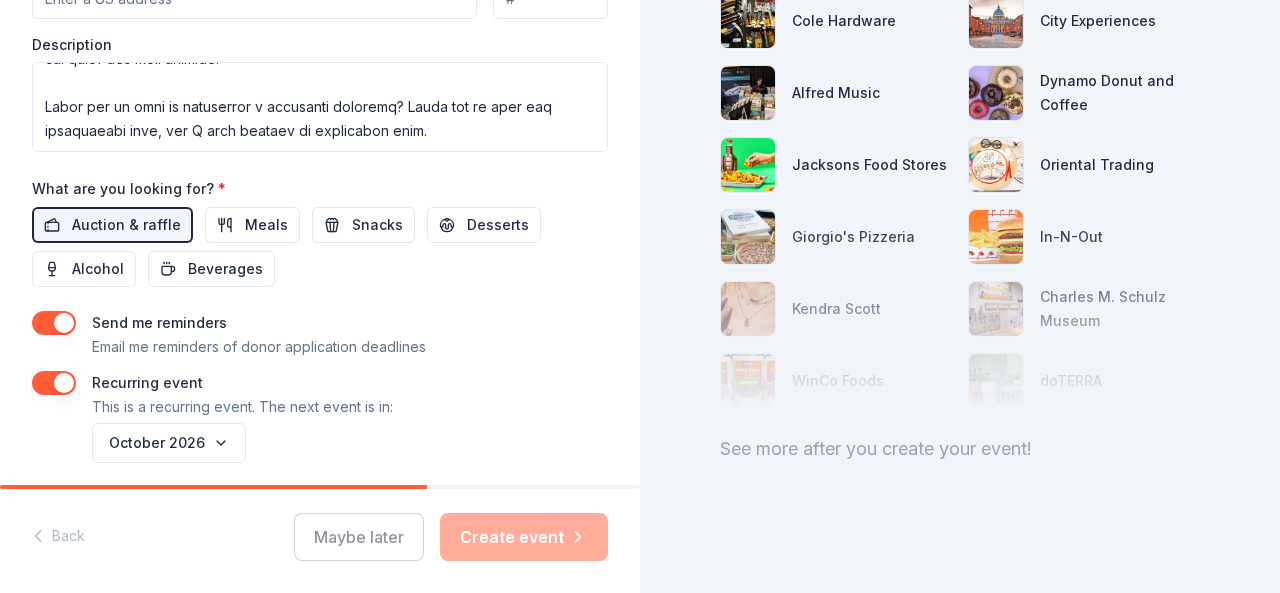 click at bounding box center [54, 383] 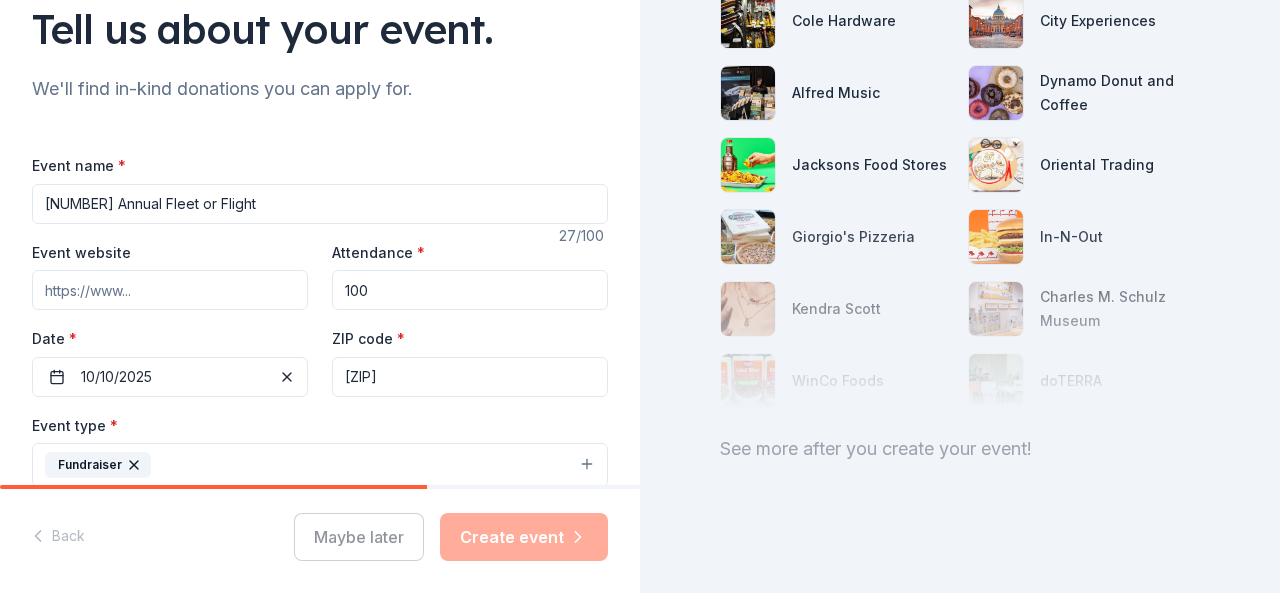 scroll, scrollTop: 128, scrollLeft: 0, axis: vertical 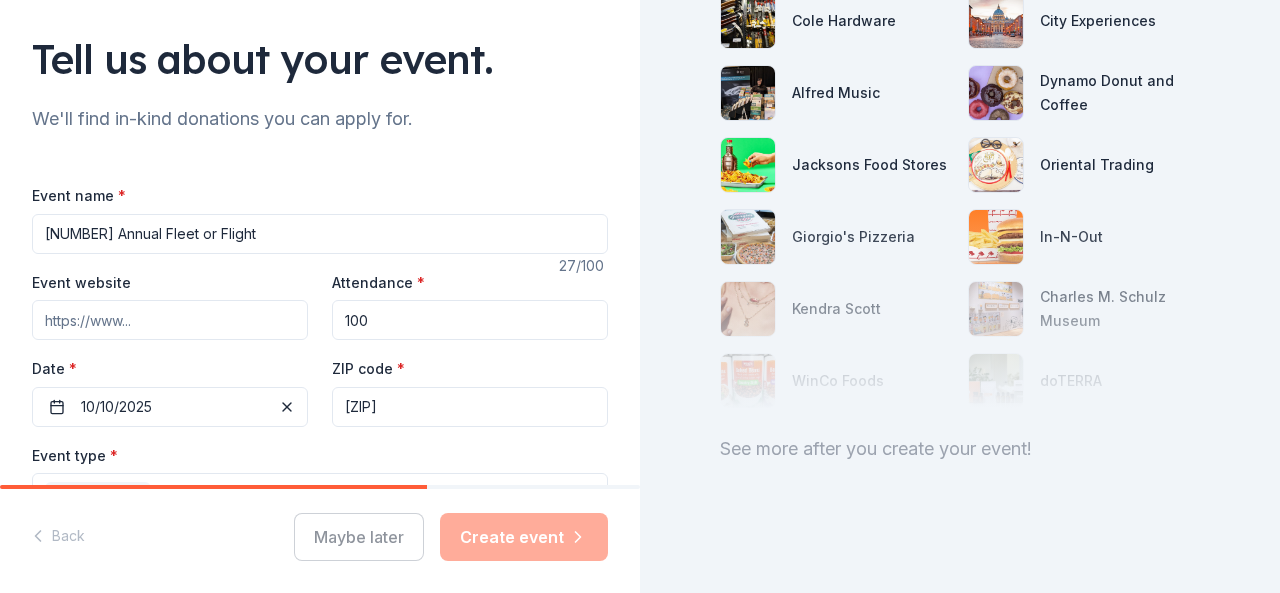 drag, startPoint x: 404, startPoint y: 404, endPoint x: 357, endPoint y: 399, distance: 47.26521 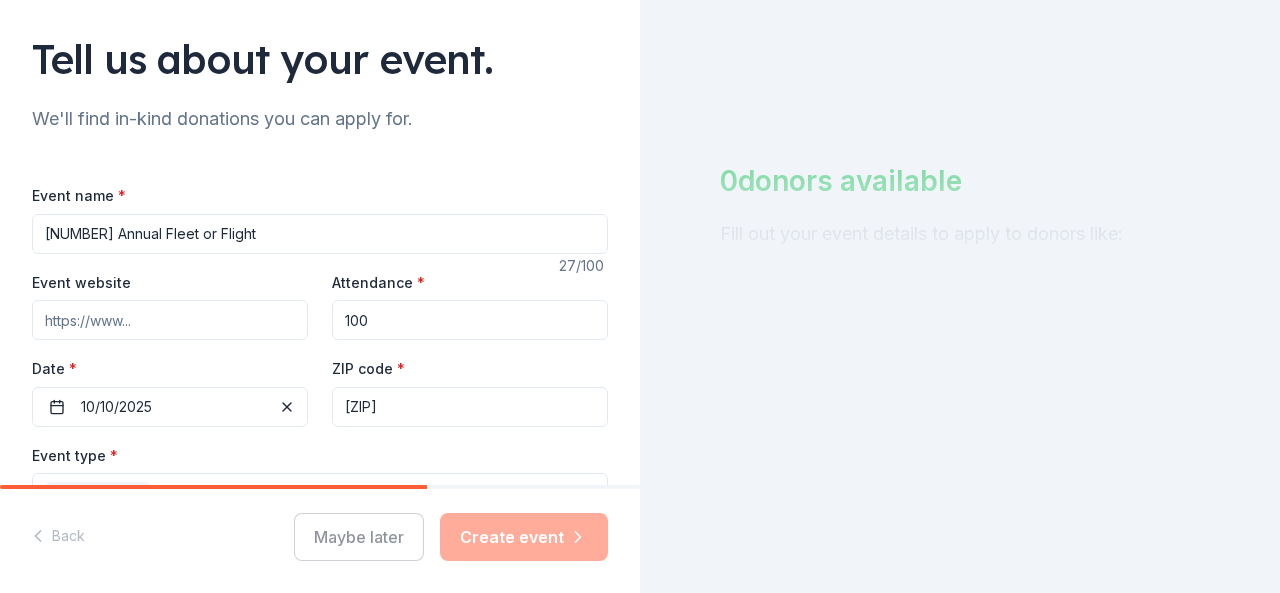 scroll, scrollTop: 0, scrollLeft: 0, axis: both 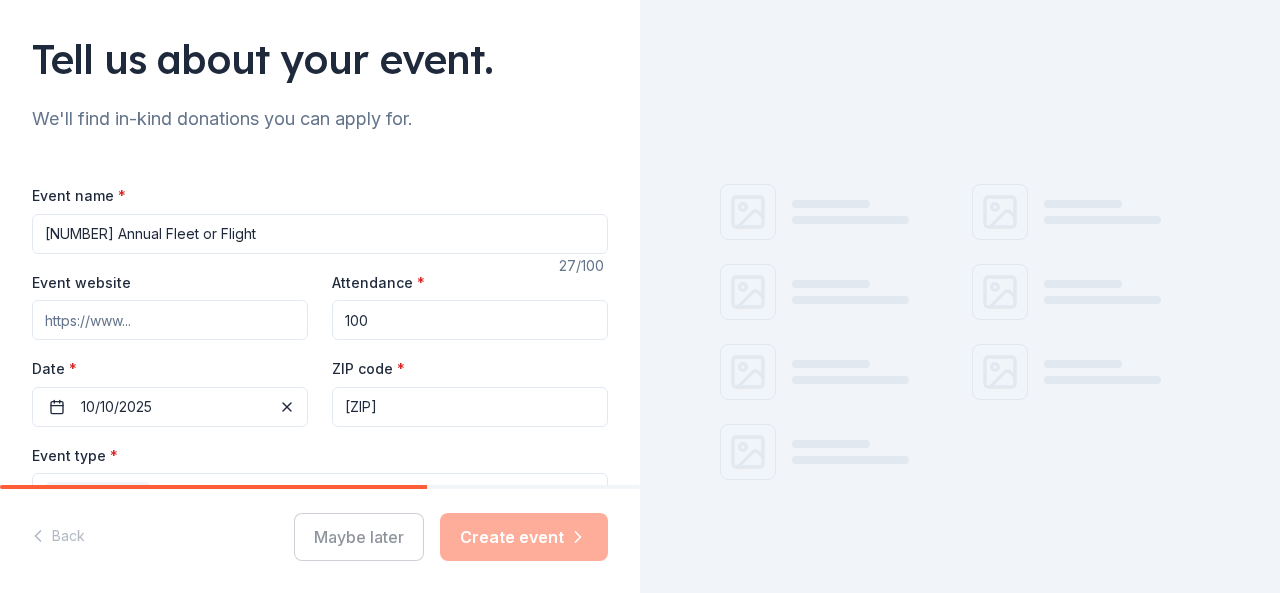 type on "[ZIP]" 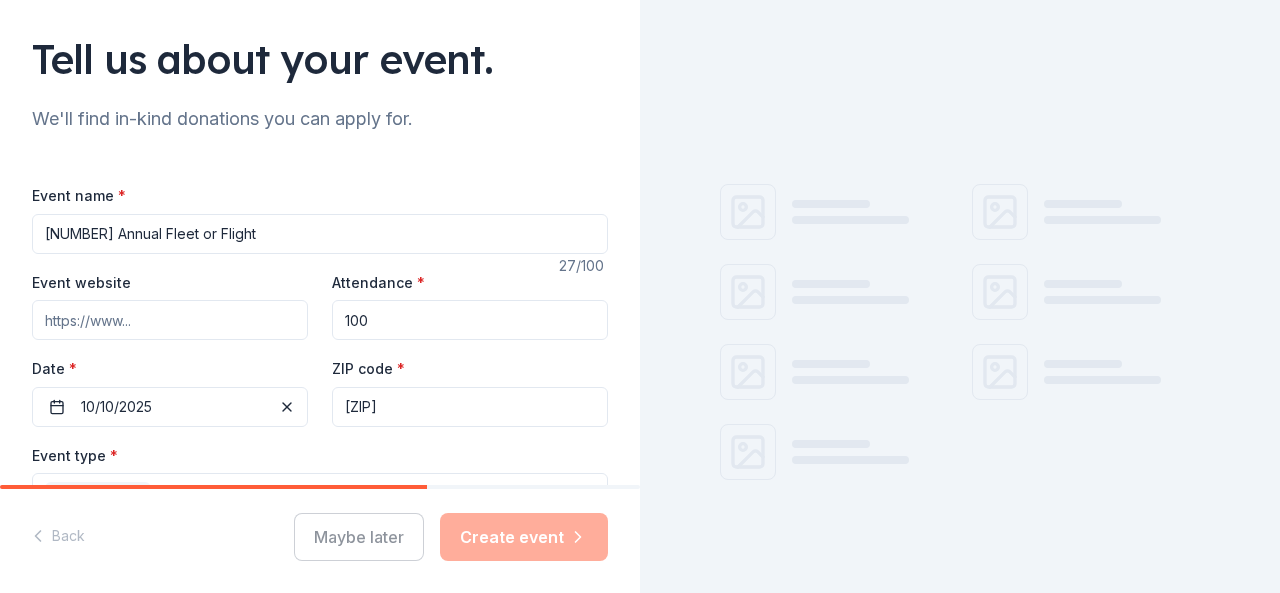 click on "ZIP code * [ZIP]" at bounding box center (470, 391) 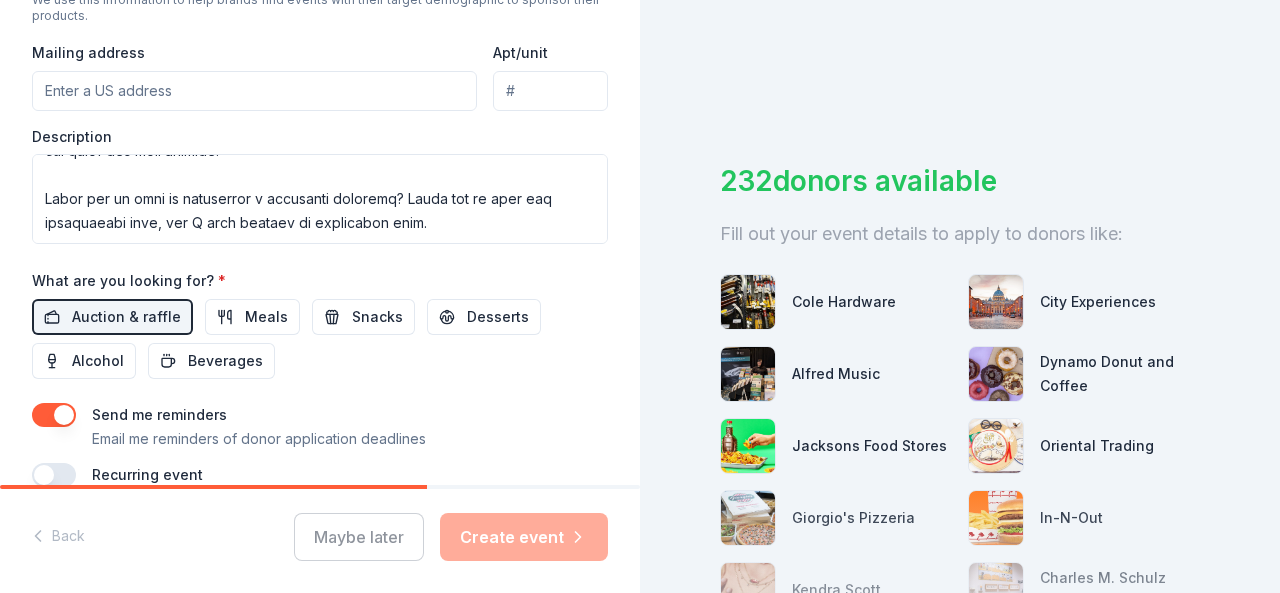 scroll, scrollTop: 842, scrollLeft: 0, axis: vertical 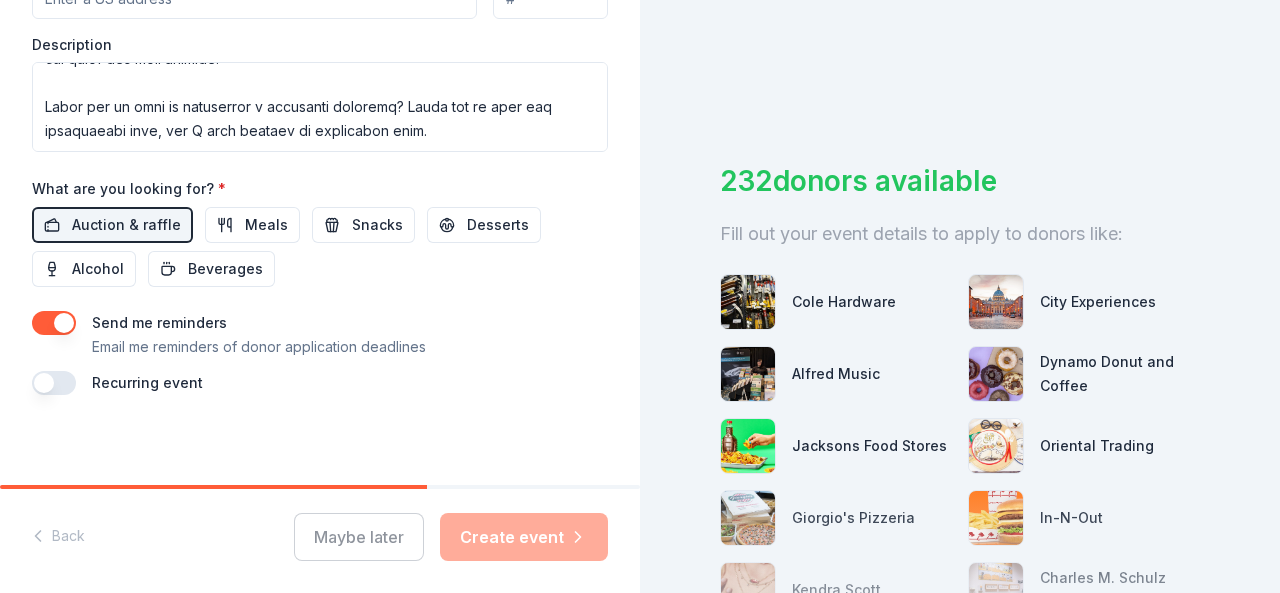 click on "Maybe later Create event" at bounding box center [451, 537] 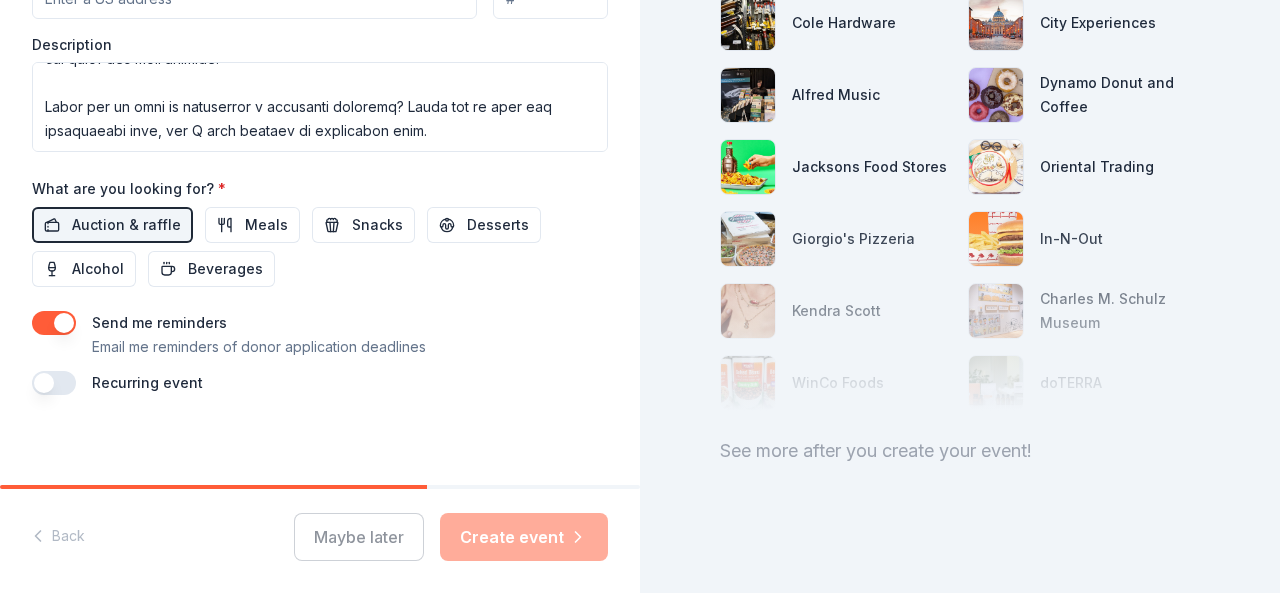 scroll, scrollTop: 280, scrollLeft: 0, axis: vertical 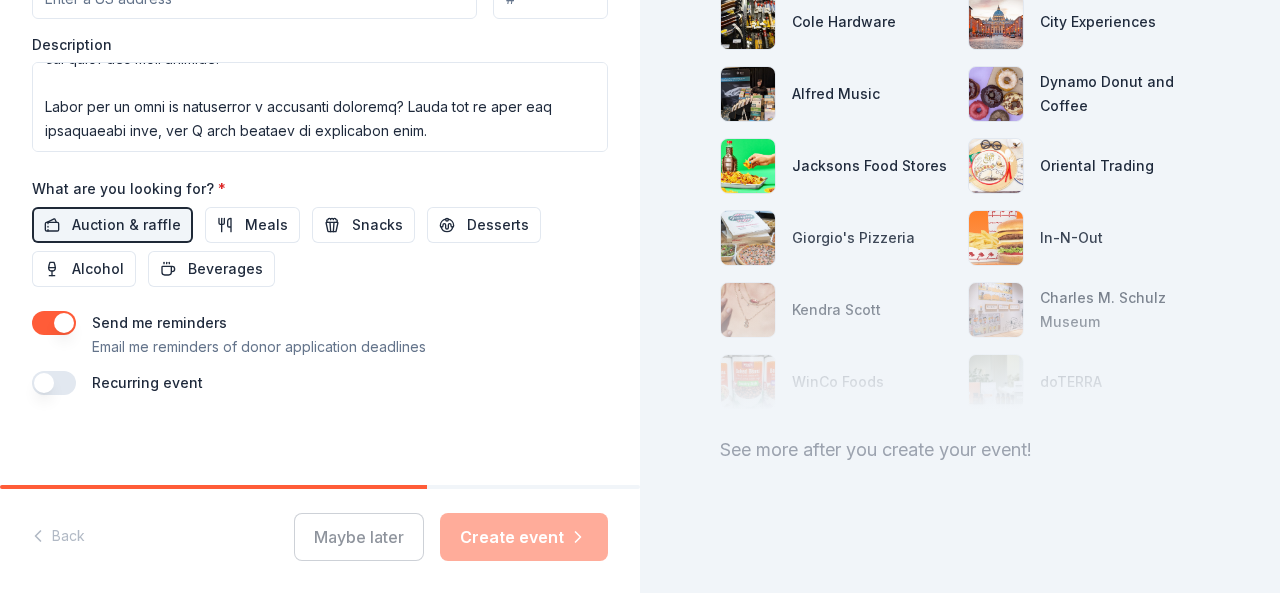 click on "See more after you create your event!" at bounding box center [960, 450] 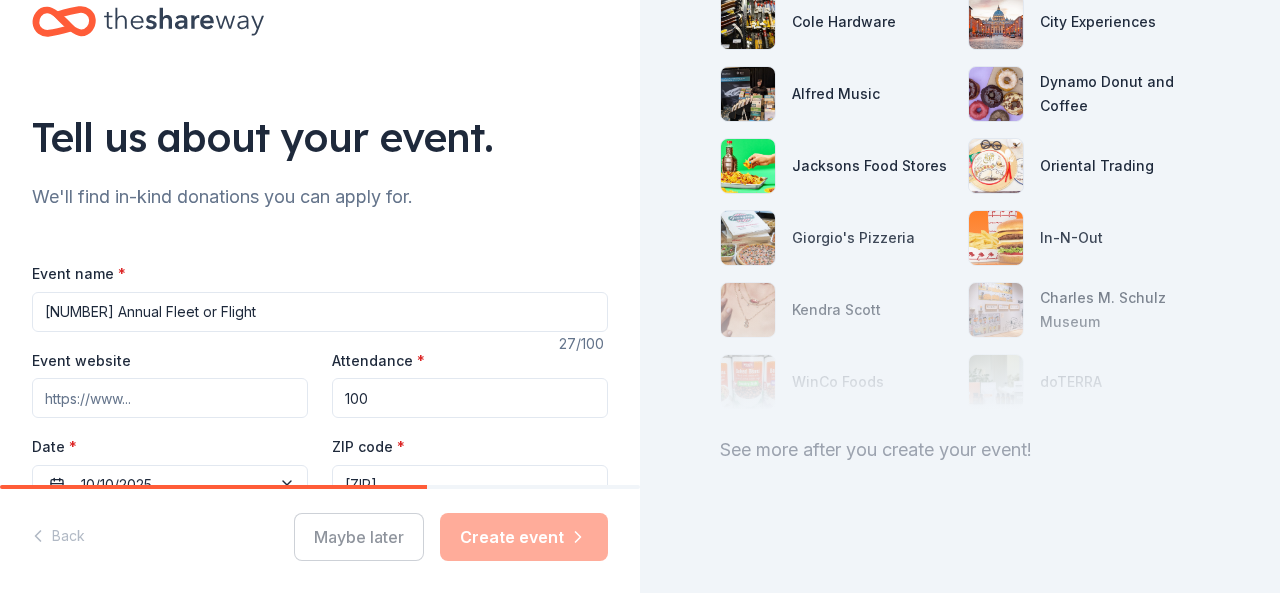 scroll, scrollTop: 0, scrollLeft: 0, axis: both 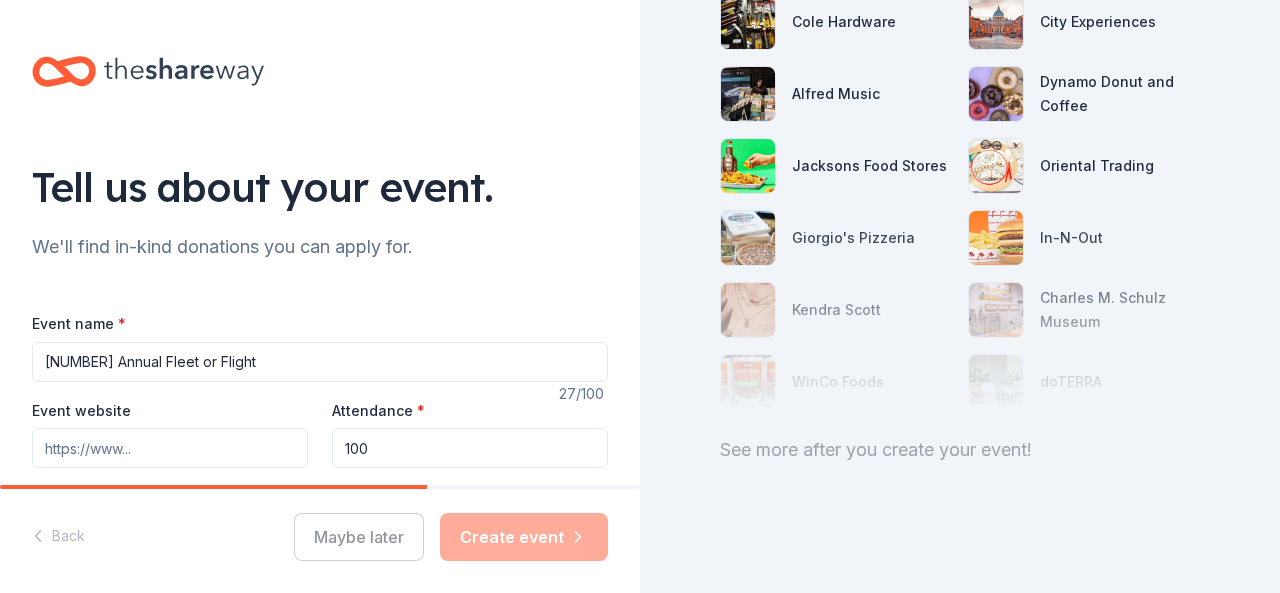 click on "Tell us about your event." at bounding box center (320, 187) 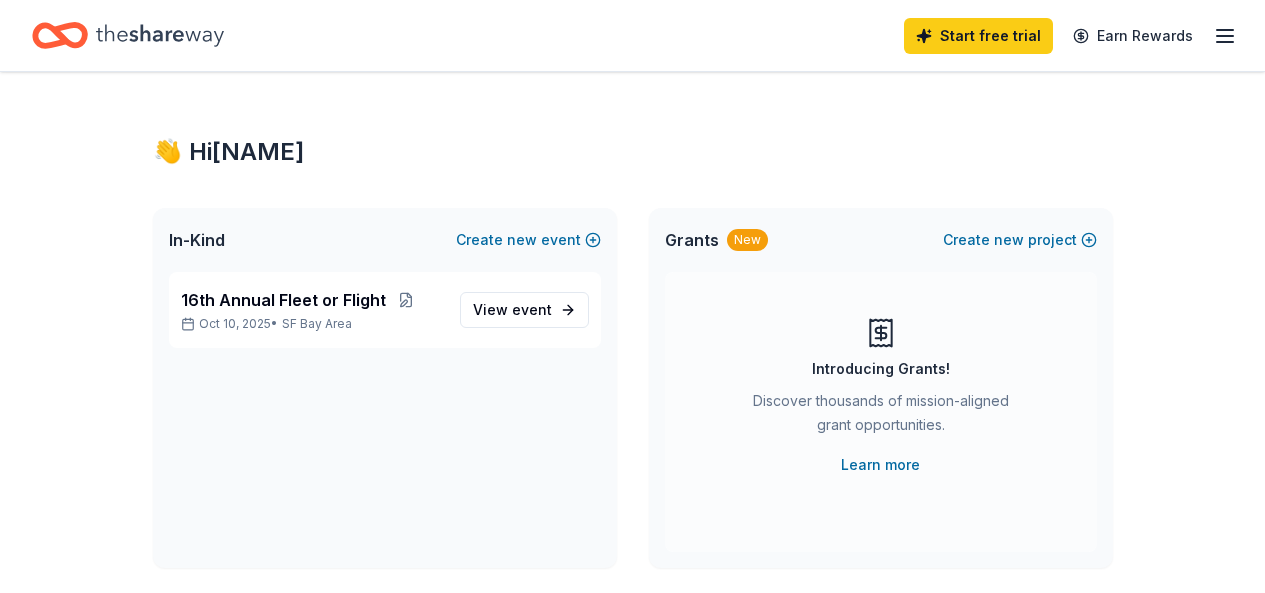 scroll, scrollTop: 0, scrollLeft: 0, axis: both 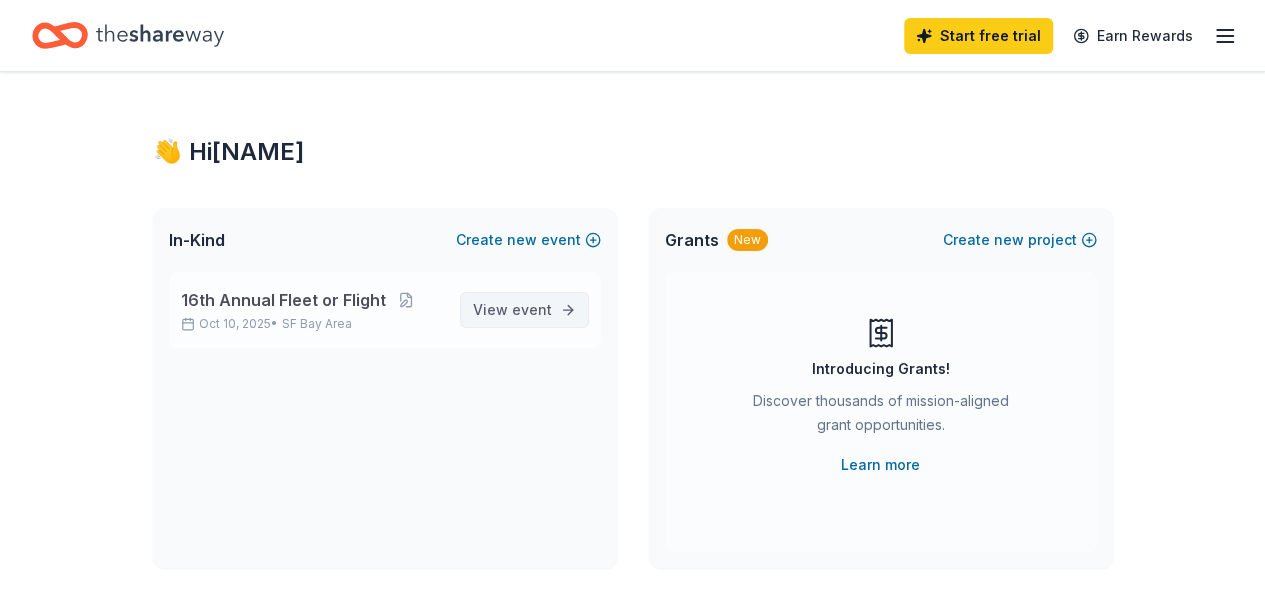 click on "event" at bounding box center [532, 309] 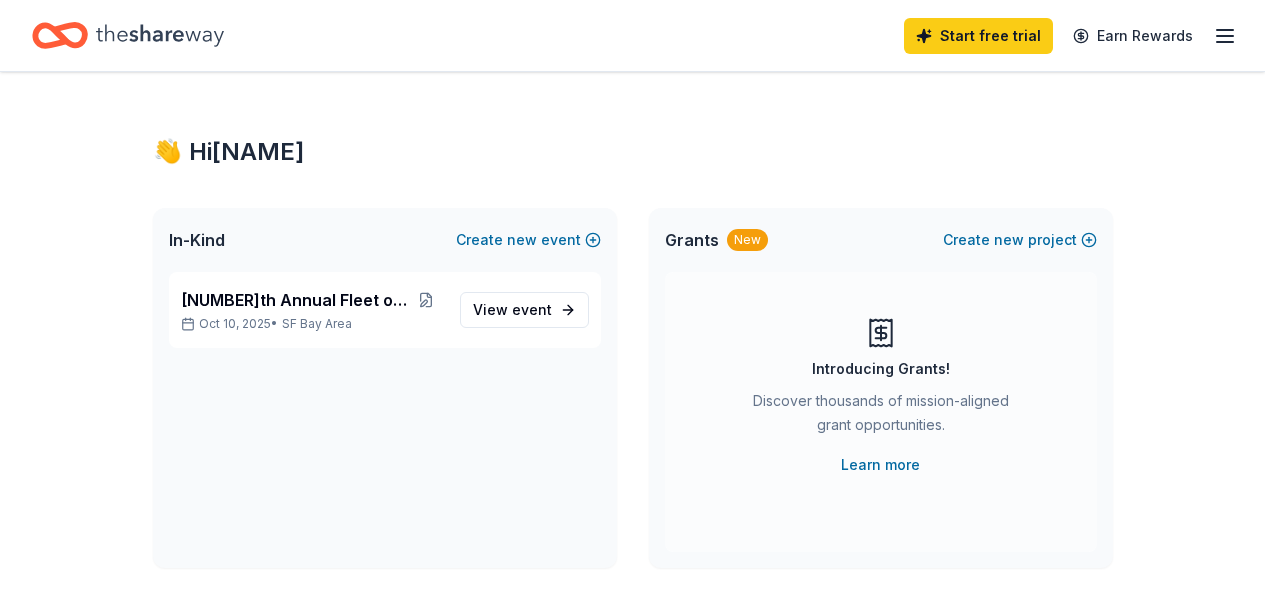 scroll, scrollTop: 0, scrollLeft: 0, axis: both 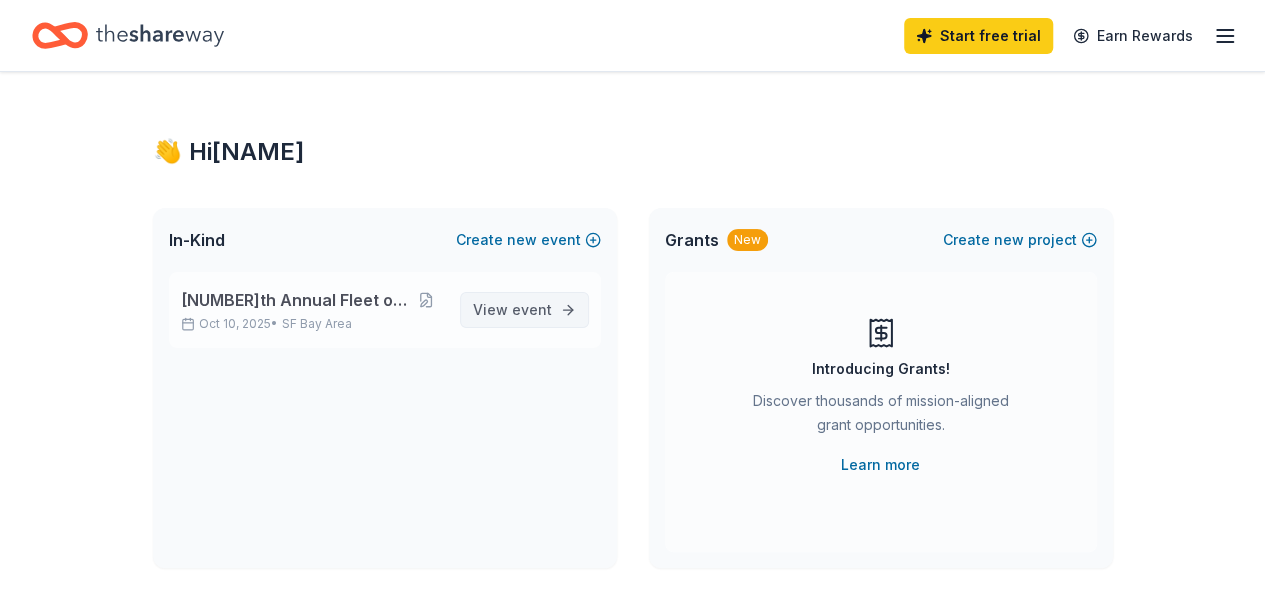 click on "View   event" at bounding box center (512, 310) 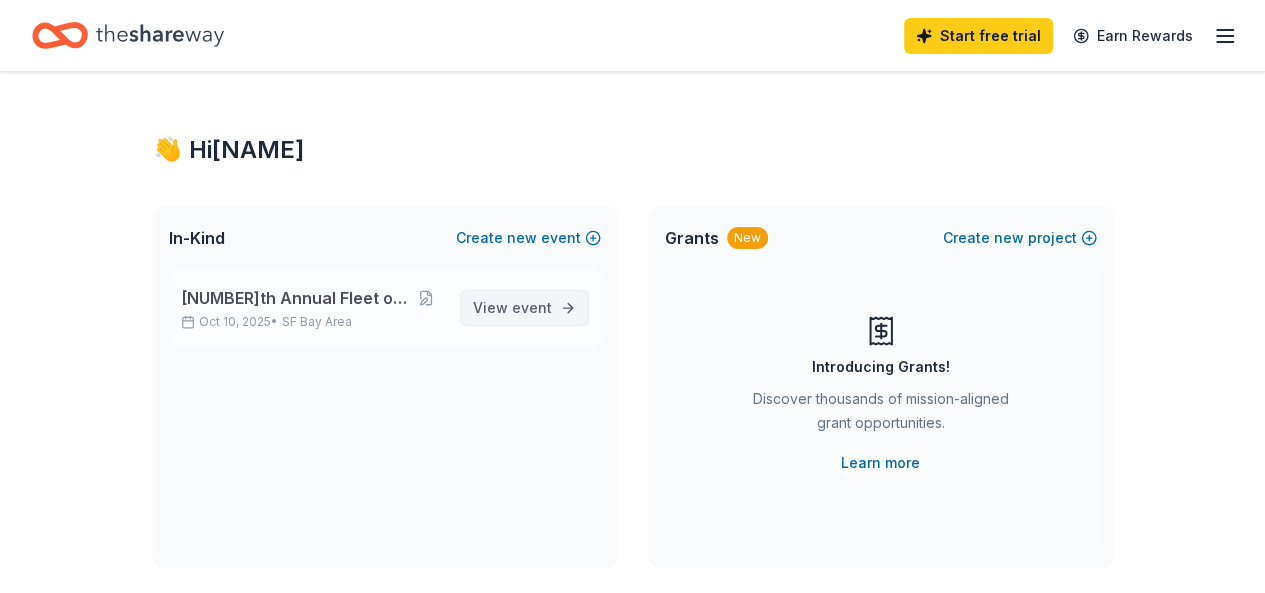 click on "View   event" at bounding box center [512, 308] 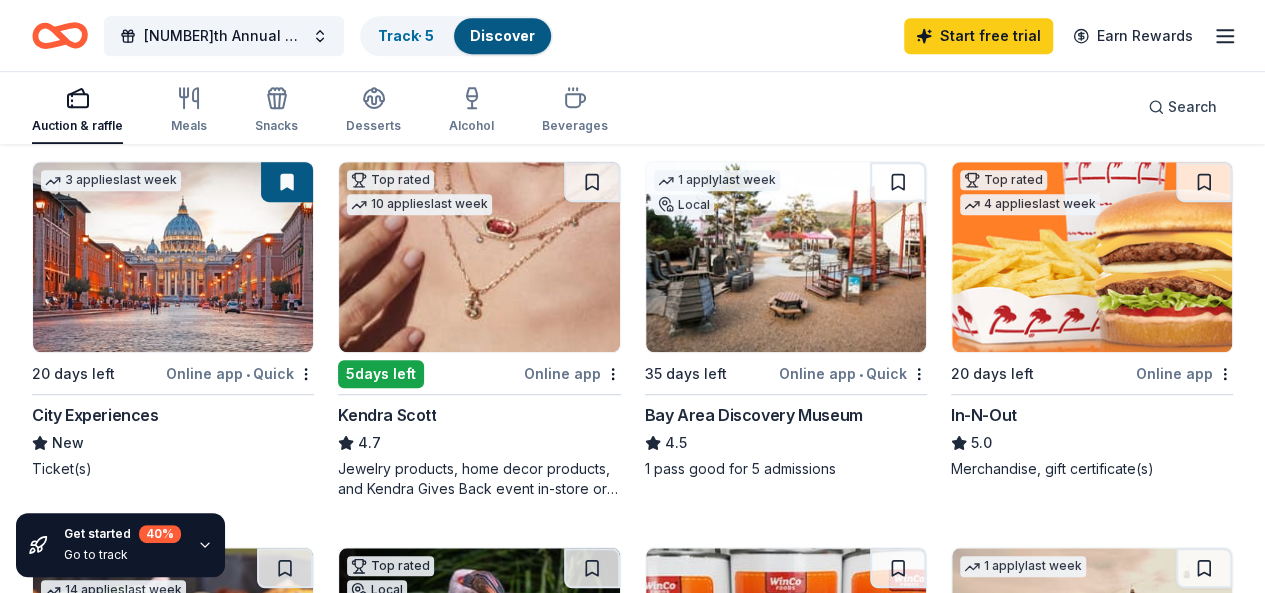 scroll, scrollTop: 0, scrollLeft: 0, axis: both 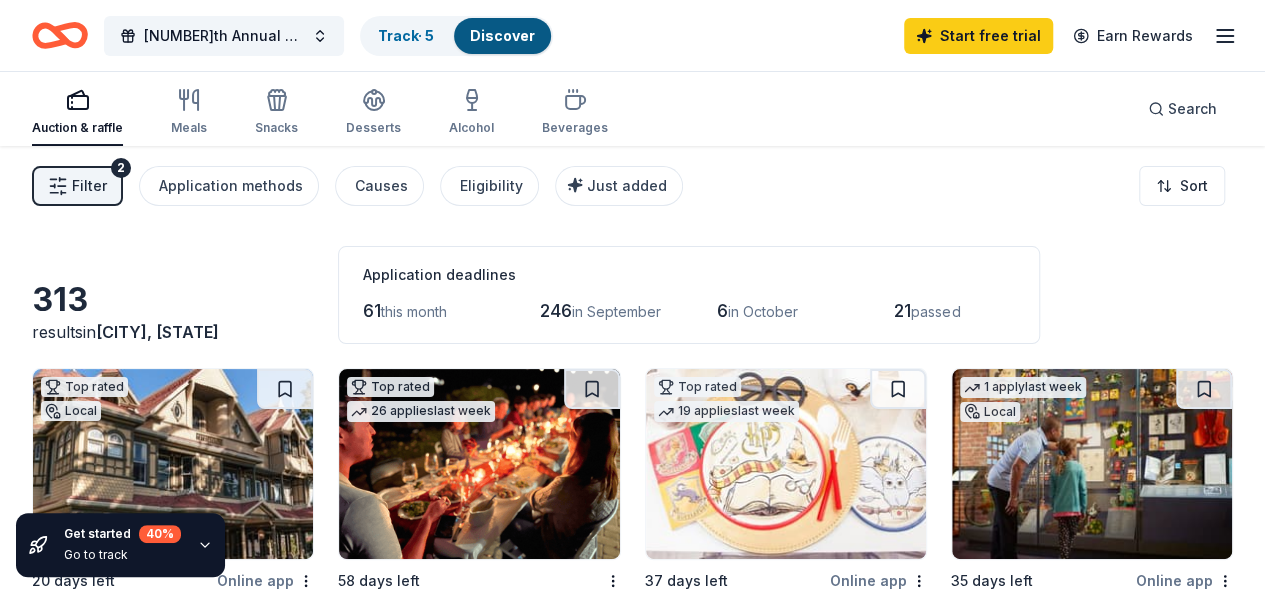 click 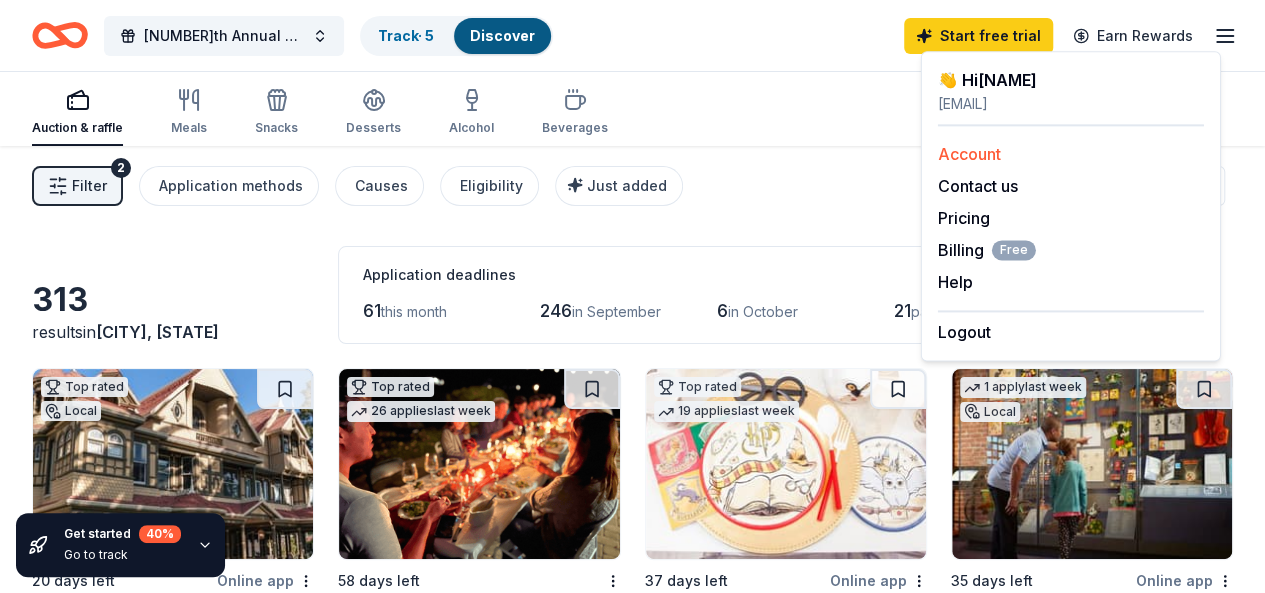 click on "Account" at bounding box center (969, 154) 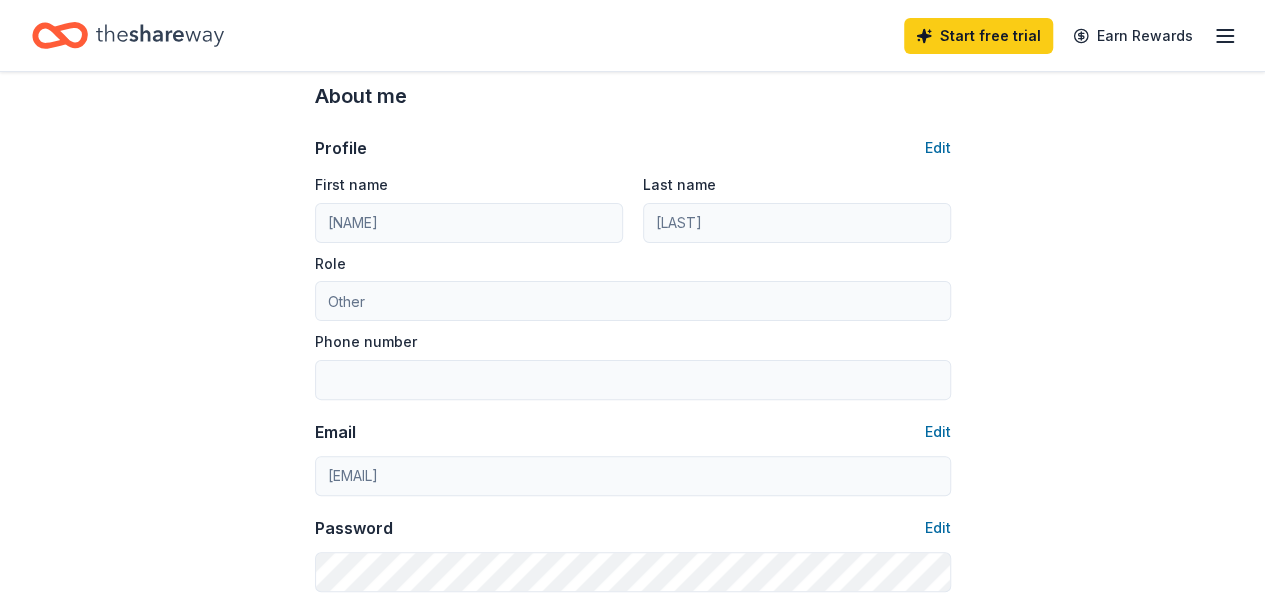 scroll, scrollTop: 0, scrollLeft: 0, axis: both 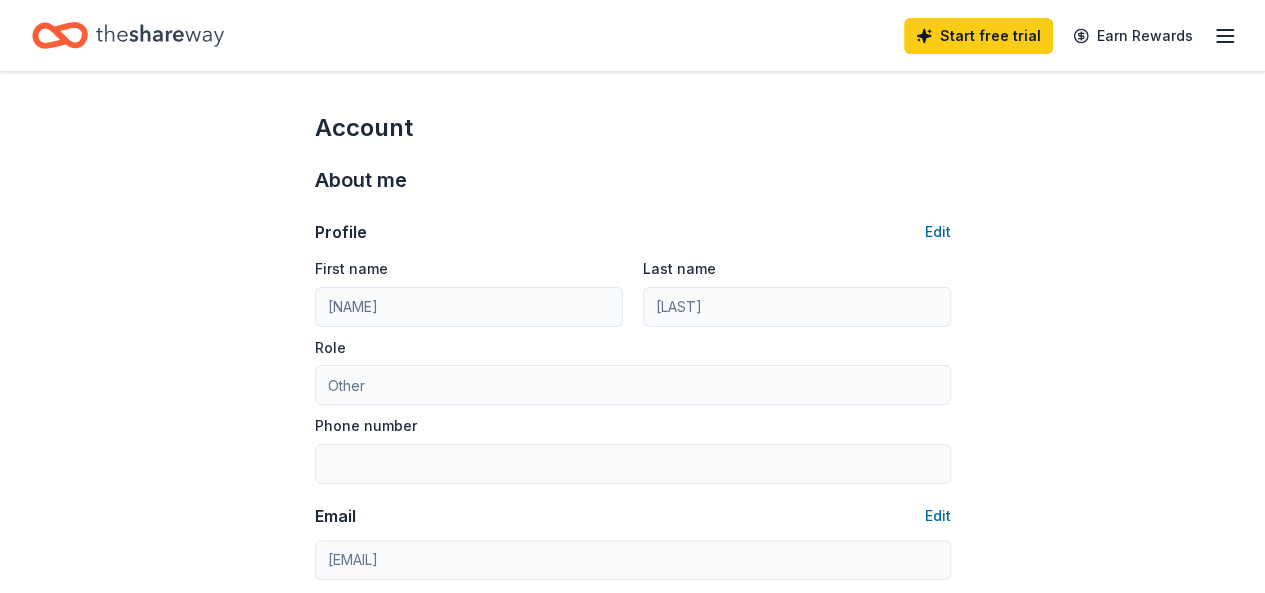 click 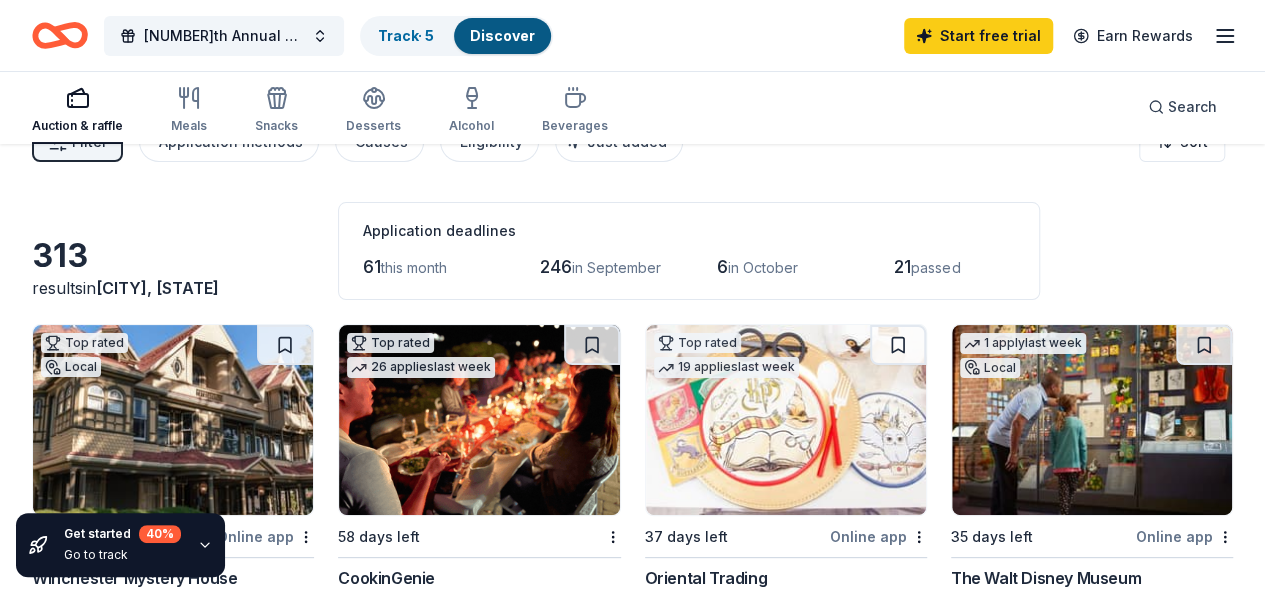 scroll, scrollTop: 0, scrollLeft: 0, axis: both 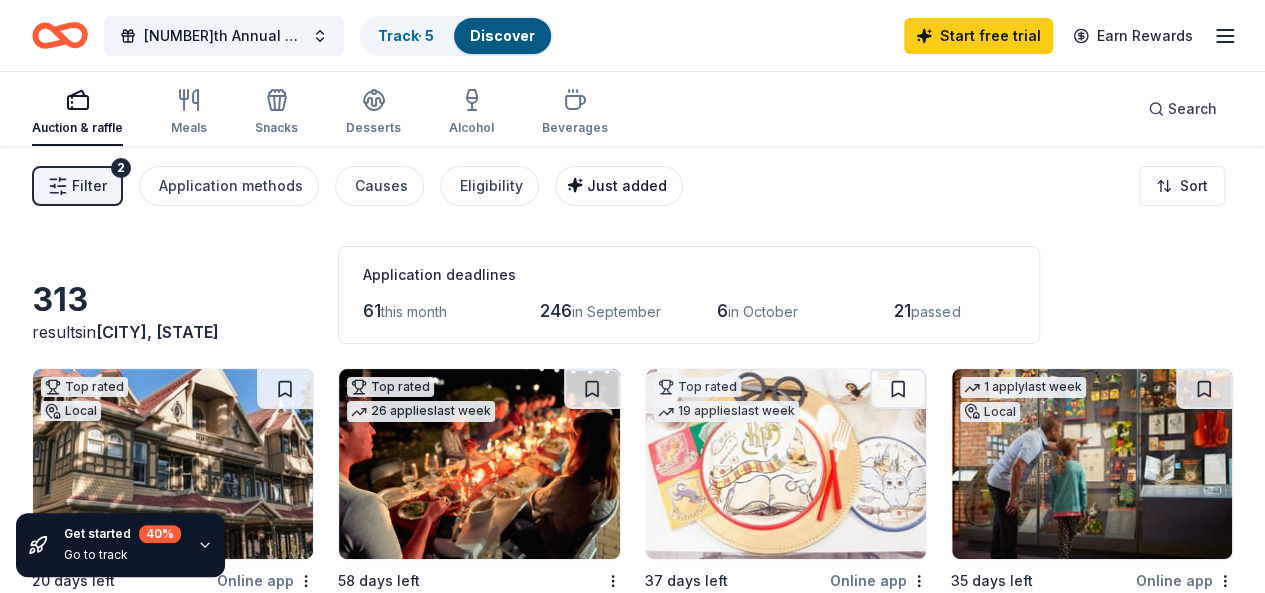 click on "Just added" at bounding box center [627, 185] 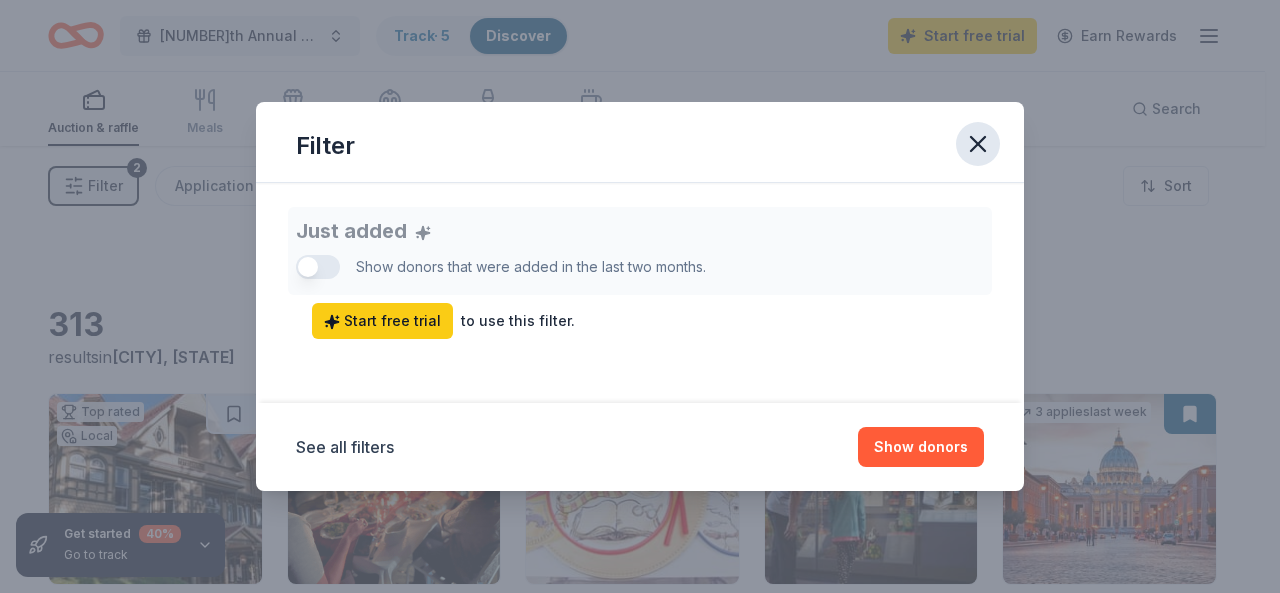 click 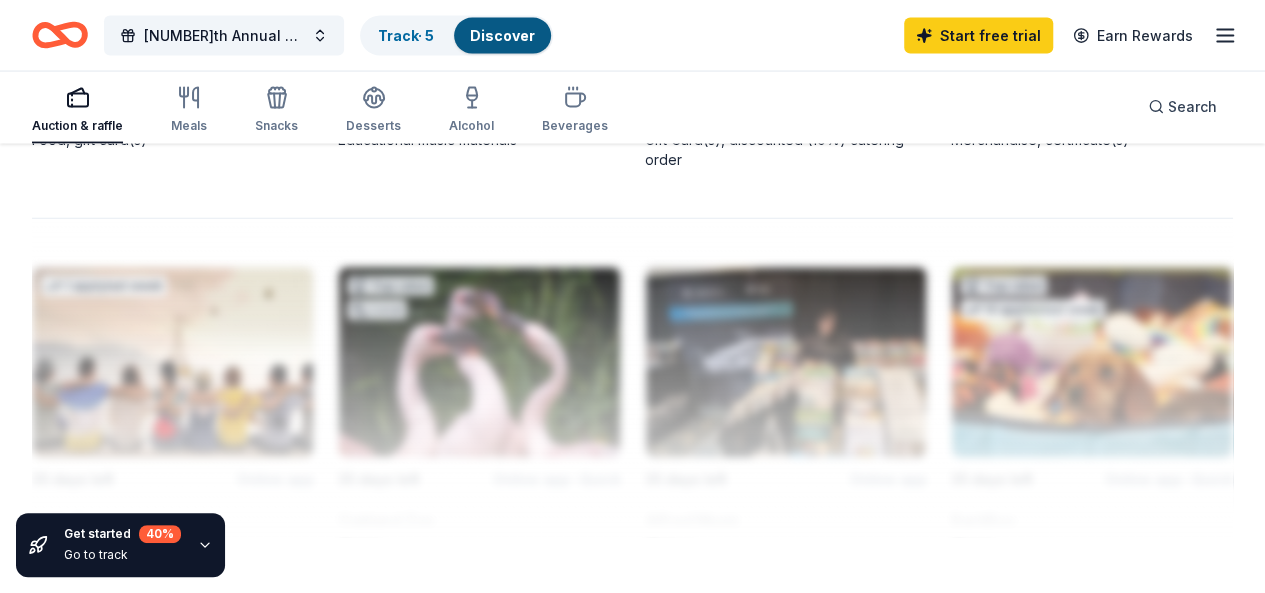 scroll, scrollTop: 2075, scrollLeft: 0, axis: vertical 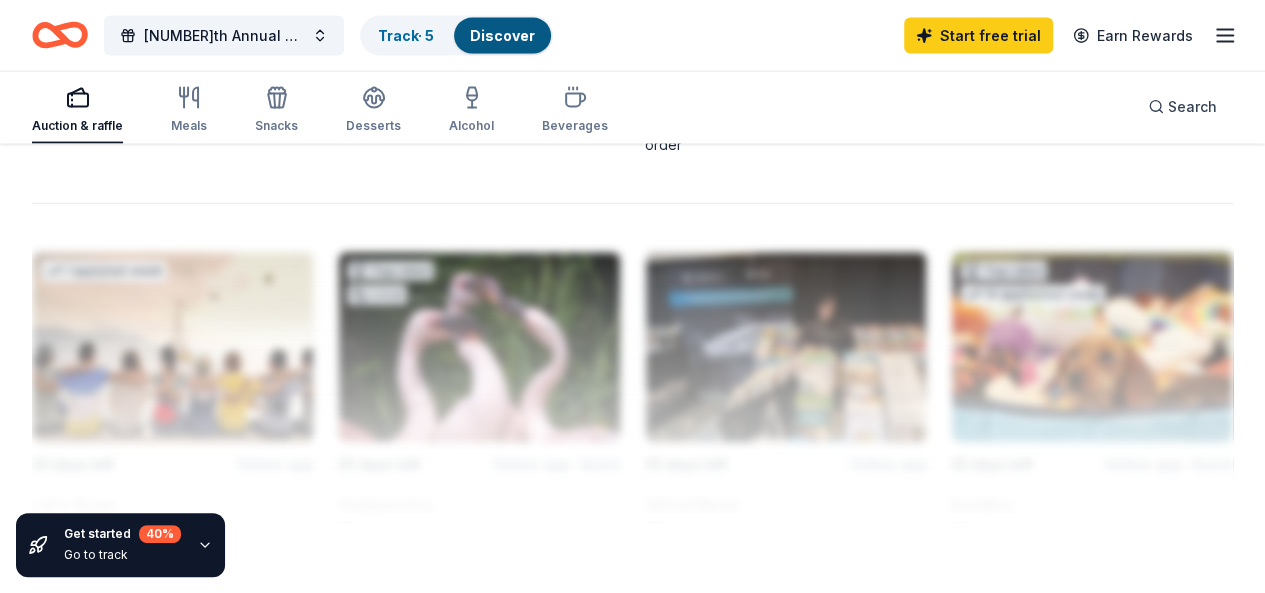 click on "Start free  trial" at bounding box center [633, 707] 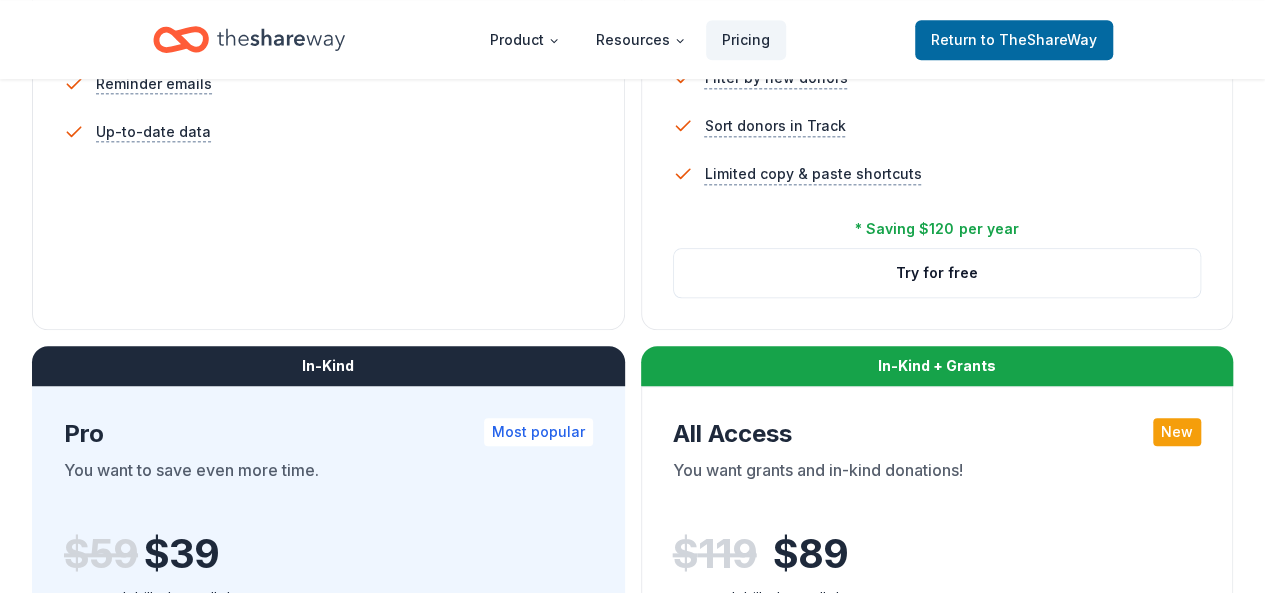scroll, scrollTop: 821, scrollLeft: 0, axis: vertical 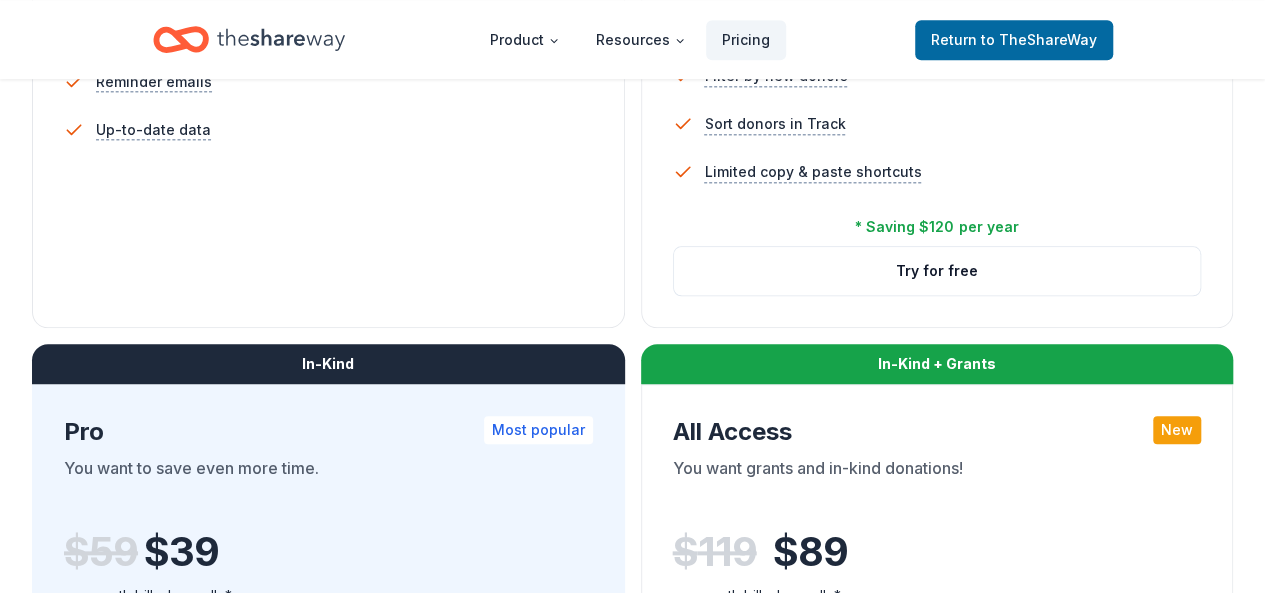 drag, startPoint x: 510, startPoint y: 373, endPoint x: 555, endPoint y: 470, distance: 106.929886 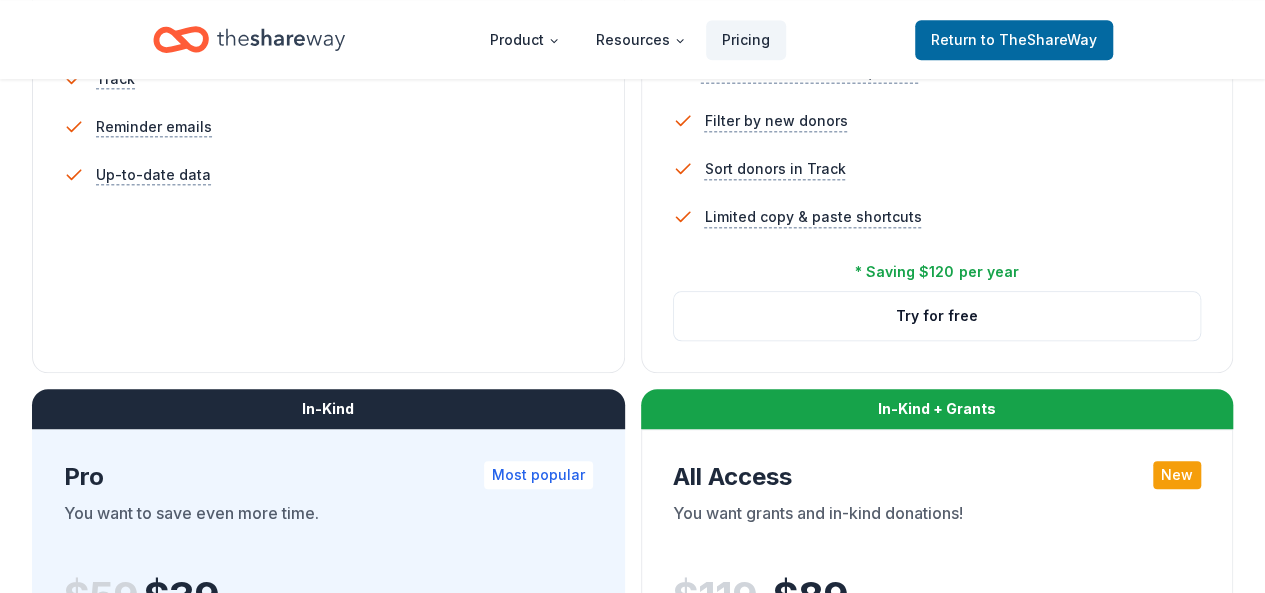 scroll, scrollTop: 777, scrollLeft: 0, axis: vertical 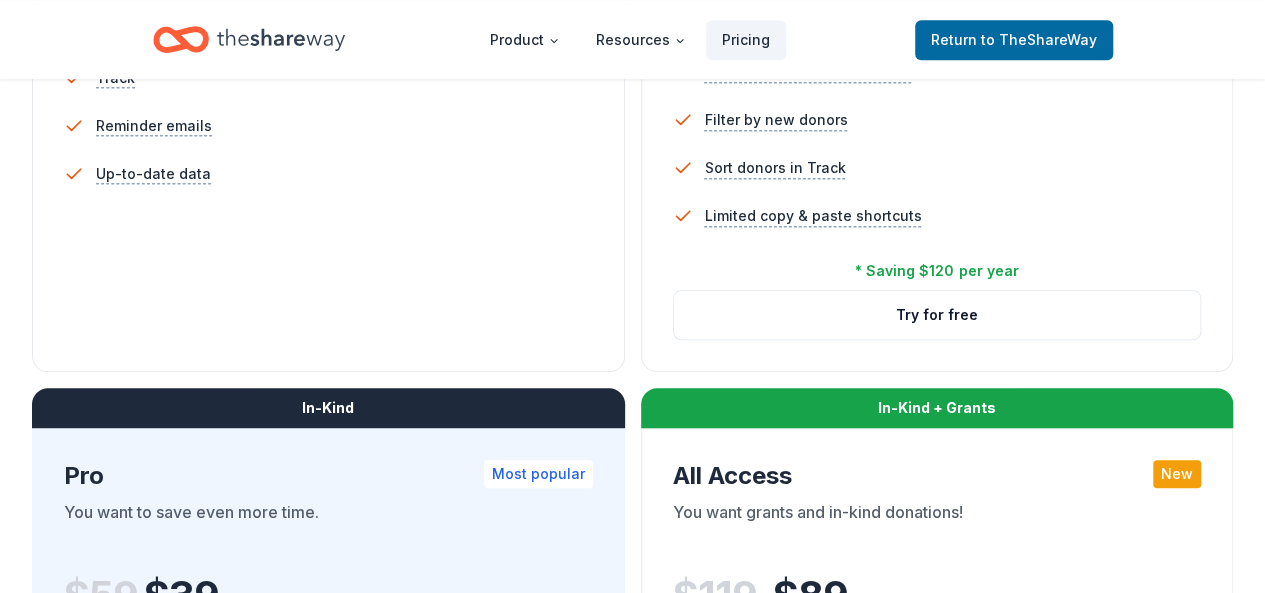 click on "Try for free" at bounding box center (328, 1091) 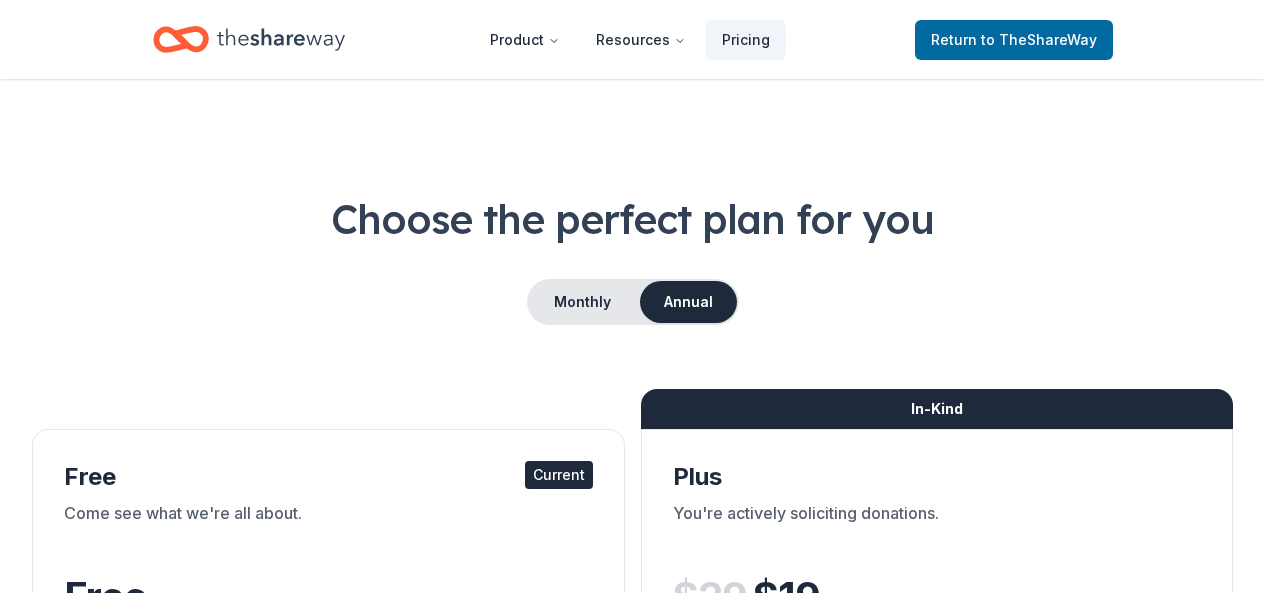 scroll, scrollTop: 0, scrollLeft: 0, axis: both 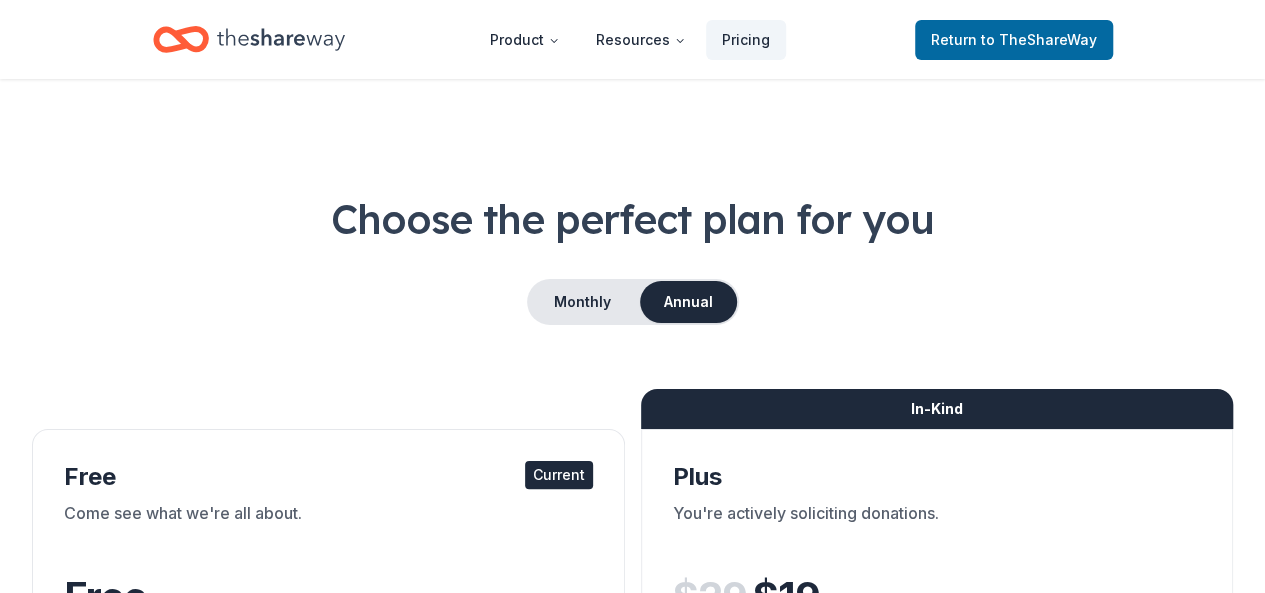 click 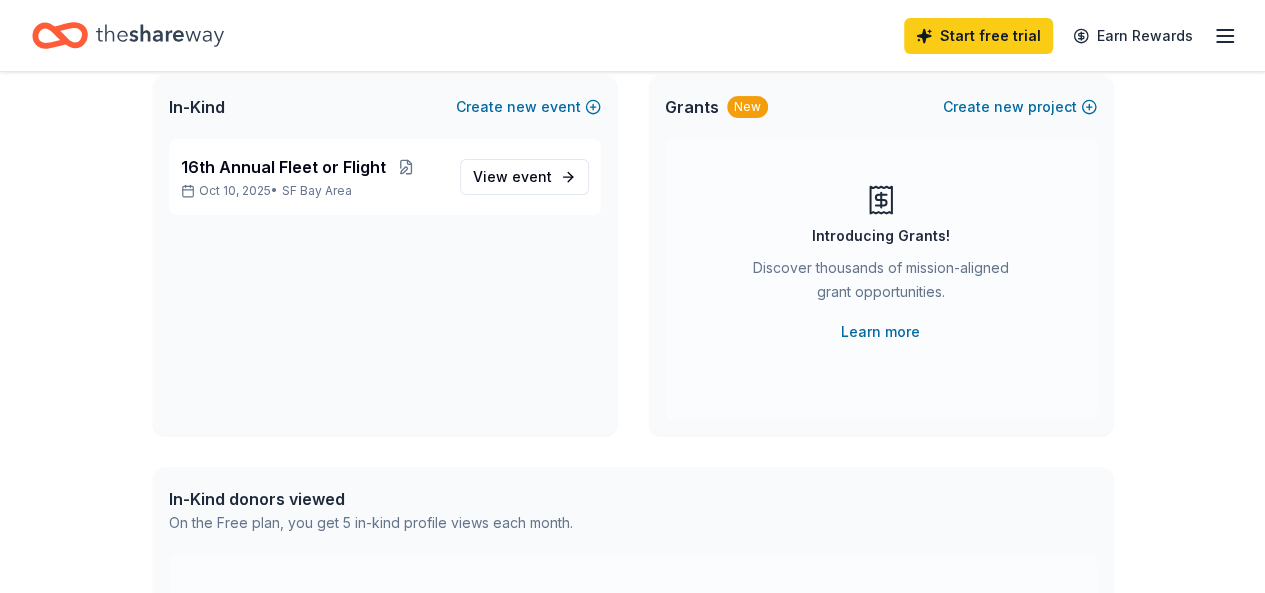 scroll, scrollTop: 0, scrollLeft: 0, axis: both 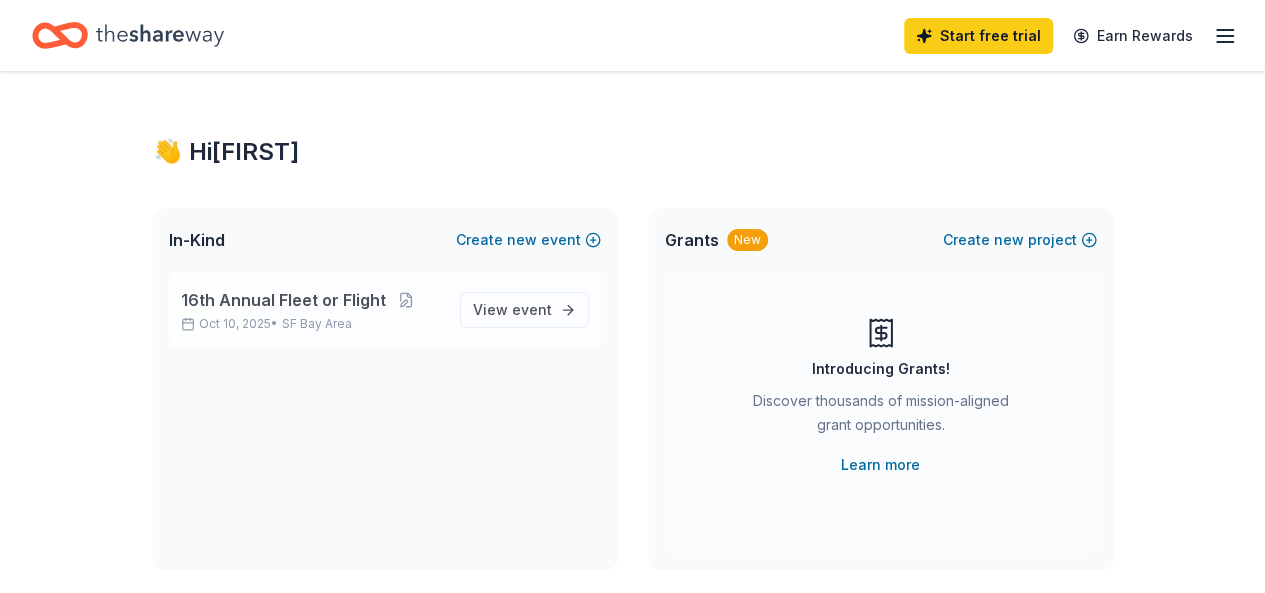 click on "16th Annual Fleet or Flight Oct 10, 2025  •  SF Bay Area" at bounding box center [312, 310] 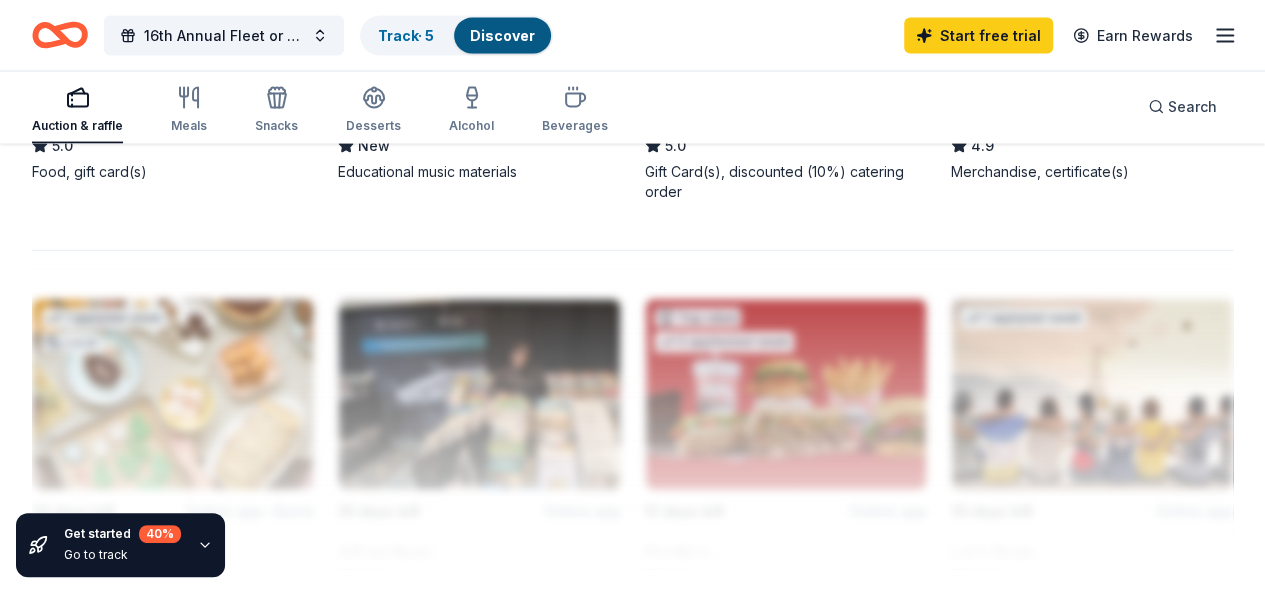 scroll, scrollTop: 2030, scrollLeft: 0, axis: vertical 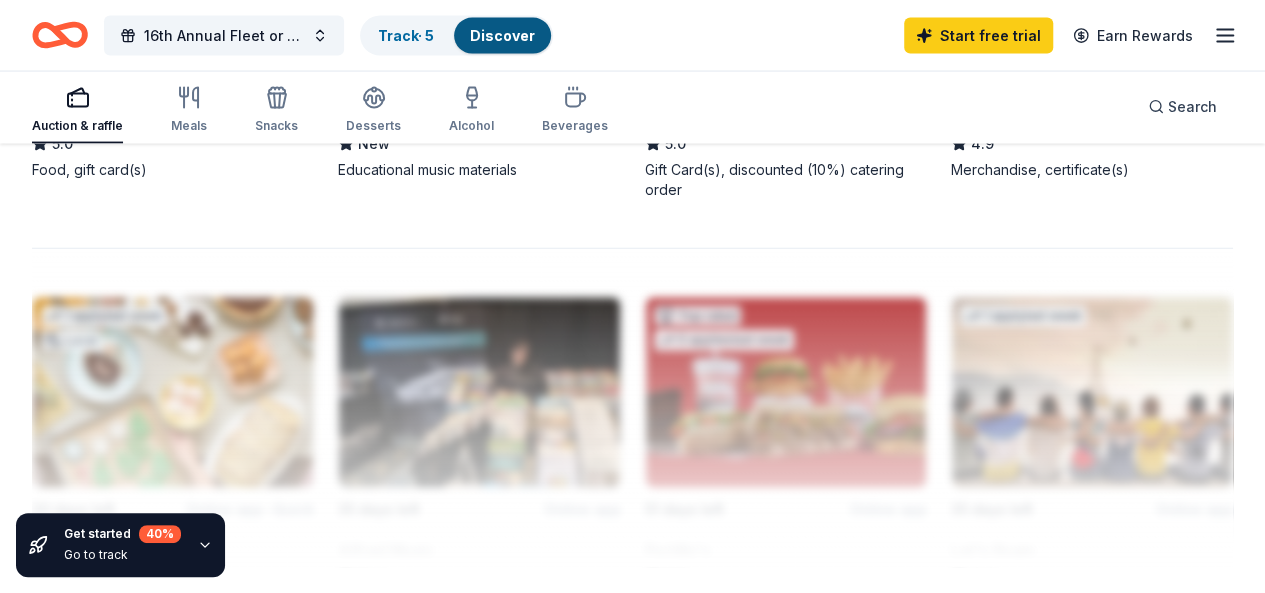 click on "Start free  trial" at bounding box center (633, 752) 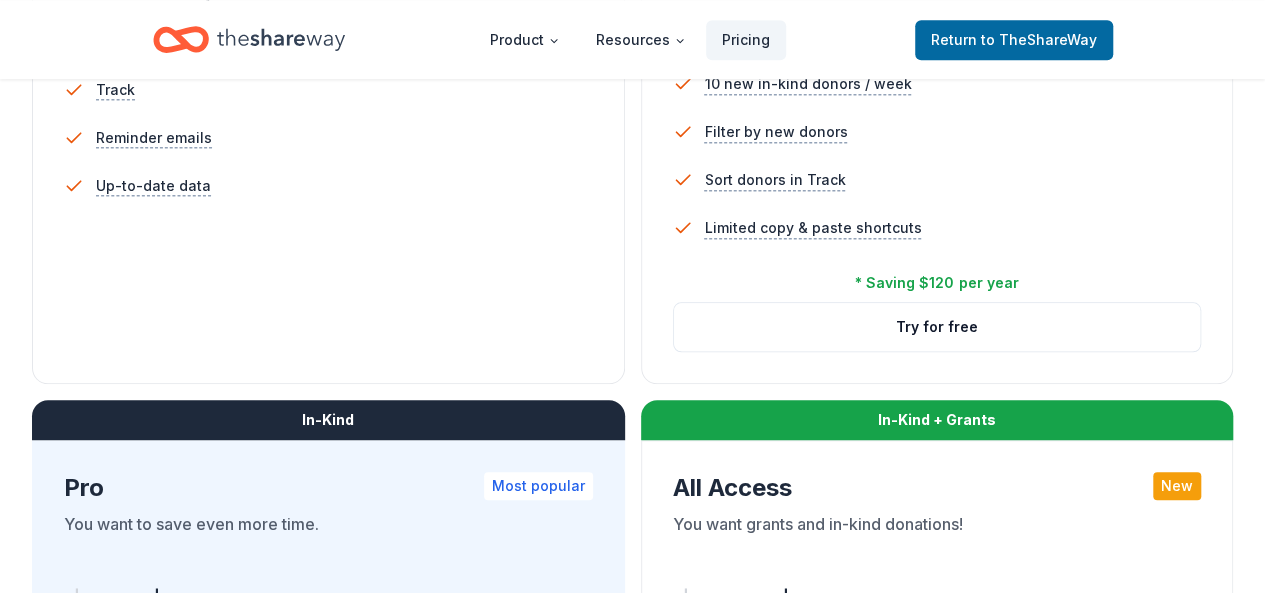 scroll, scrollTop: 768, scrollLeft: 0, axis: vertical 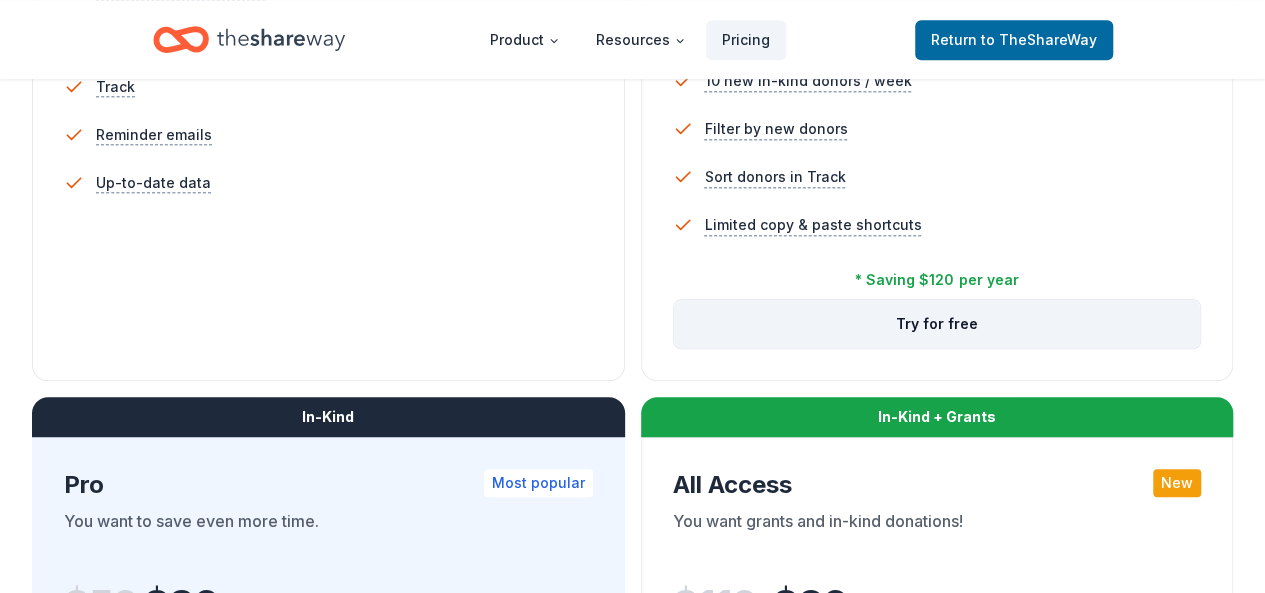 click on "Try for free" at bounding box center (937, 324) 